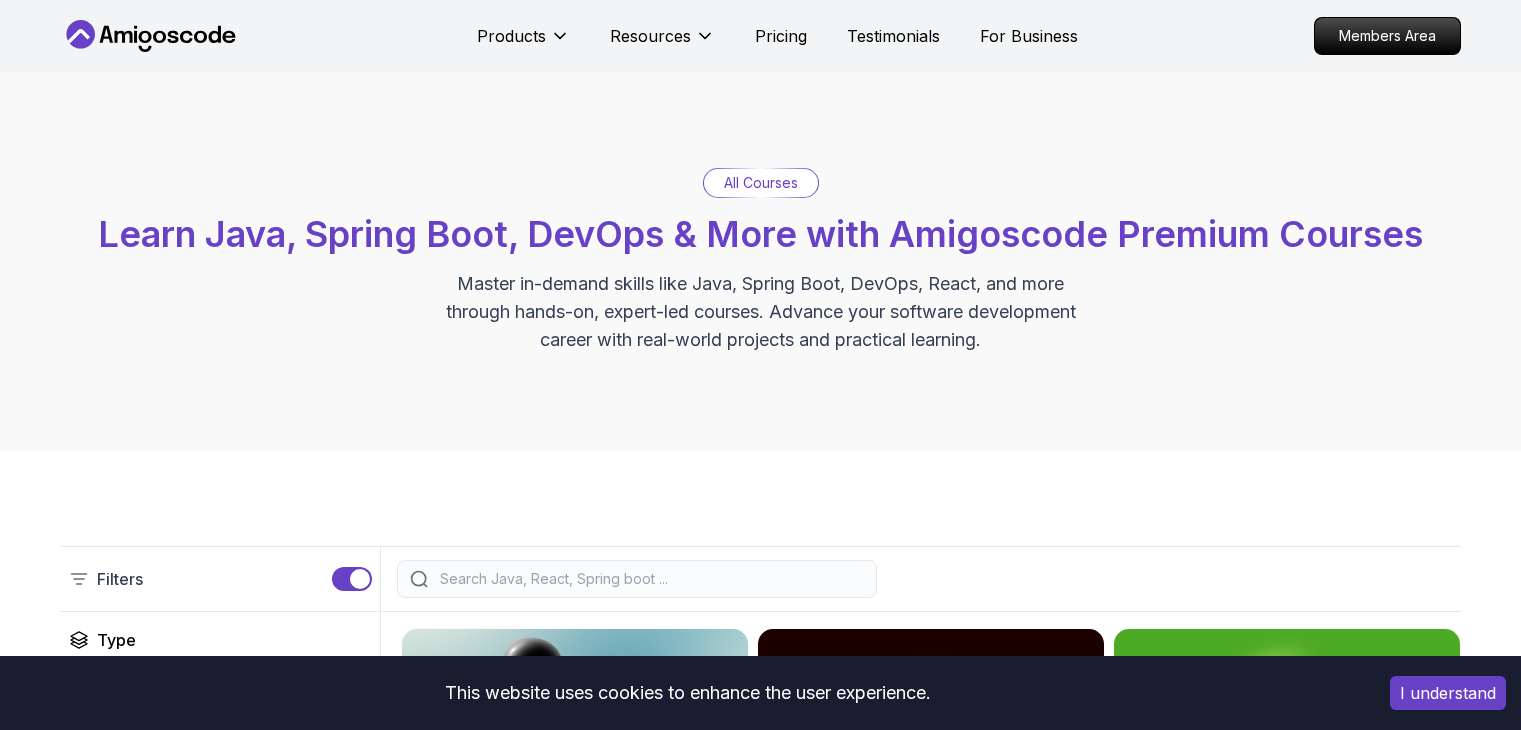 scroll, scrollTop: 0, scrollLeft: 0, axis: both 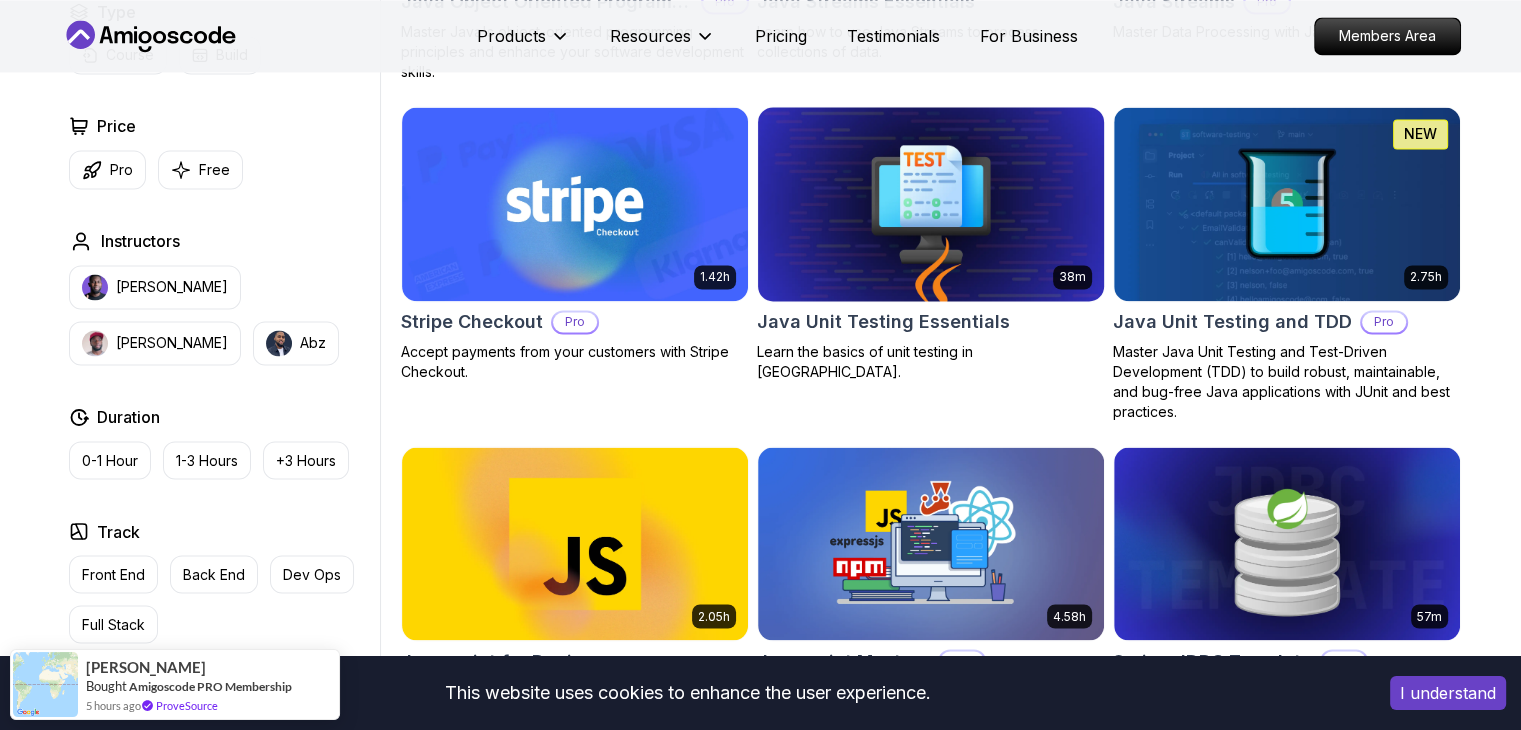 click on "This website uses cookies to enhance the user experience. I understand Products Resources Pricing Testimonials For Business Members Area Products Resources Pricing Testimonials For Business Members Area All Courses Learn Java, Spring Boot, DevOps & More with Amigoscode Premium Courses Master in-demand skills like Java, Spring Boot, DevOps, React, and more through hands-on, expert-led courses. Advance your software development career with real-world projects and practical learning. Filters Filters Type Course Build Price Pro Free Instructors Nelson Djalo Richard Abz Duration 0-1 Hour 1-3 Hours +3 Hours Track Front End Back End Dev Ops Full Stack Level Junior Mid-level Senior 6.00h Linux Fundamentals Pro Learn the fundamentals of Linux and how to use the command line 5.18h Advanced Spring Boot Pro Dive deep into Spring Boot with our advanced course, designed to take your skills from intermediate to expert level. 3.30h Building APIs with Spring Boot Pro 1.67h NEW Spring Boot for Beginners 6.65h NEW Pro 2.41h Pro" at bounding box center (760, 45) 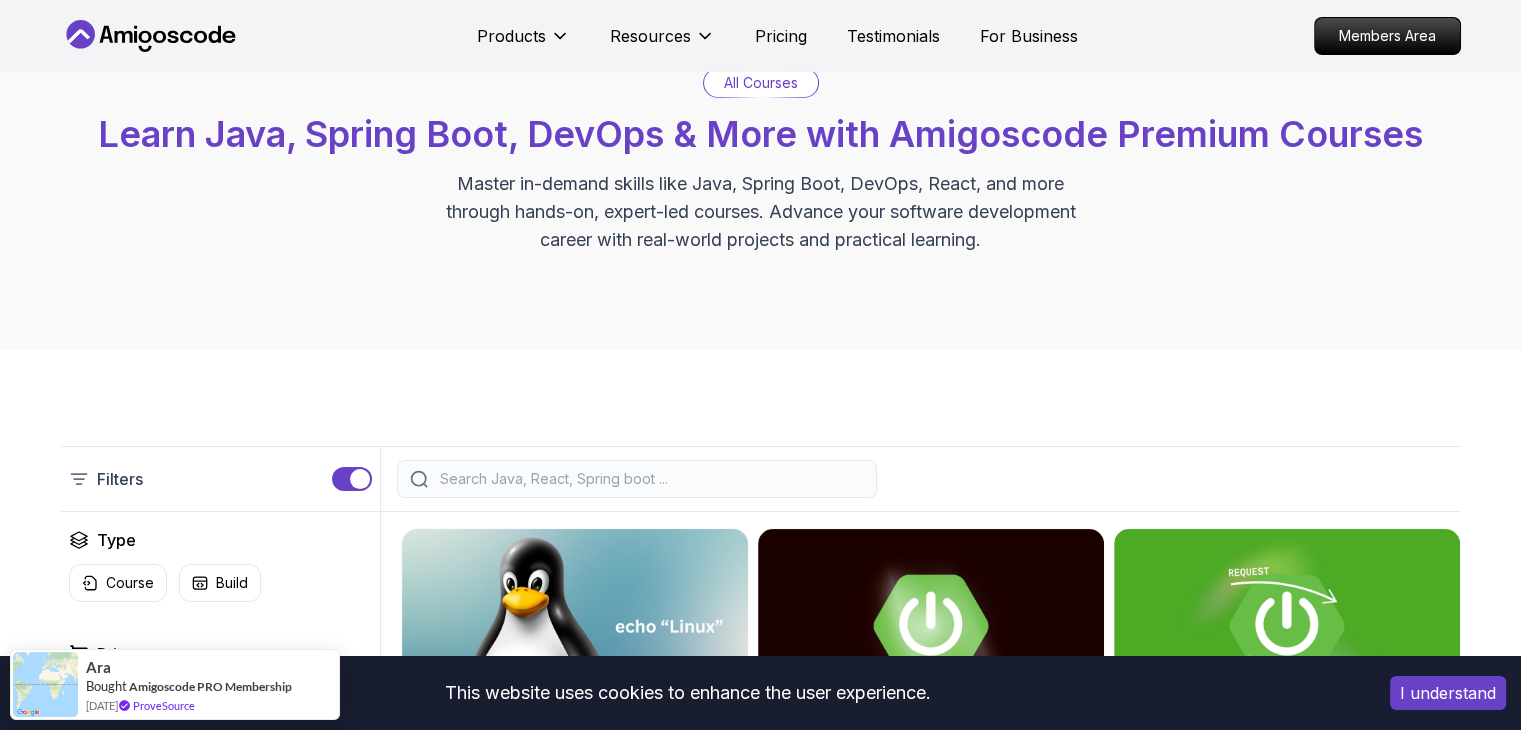scroll, scrollTop: 0, scrollLeft: 0, axis: both 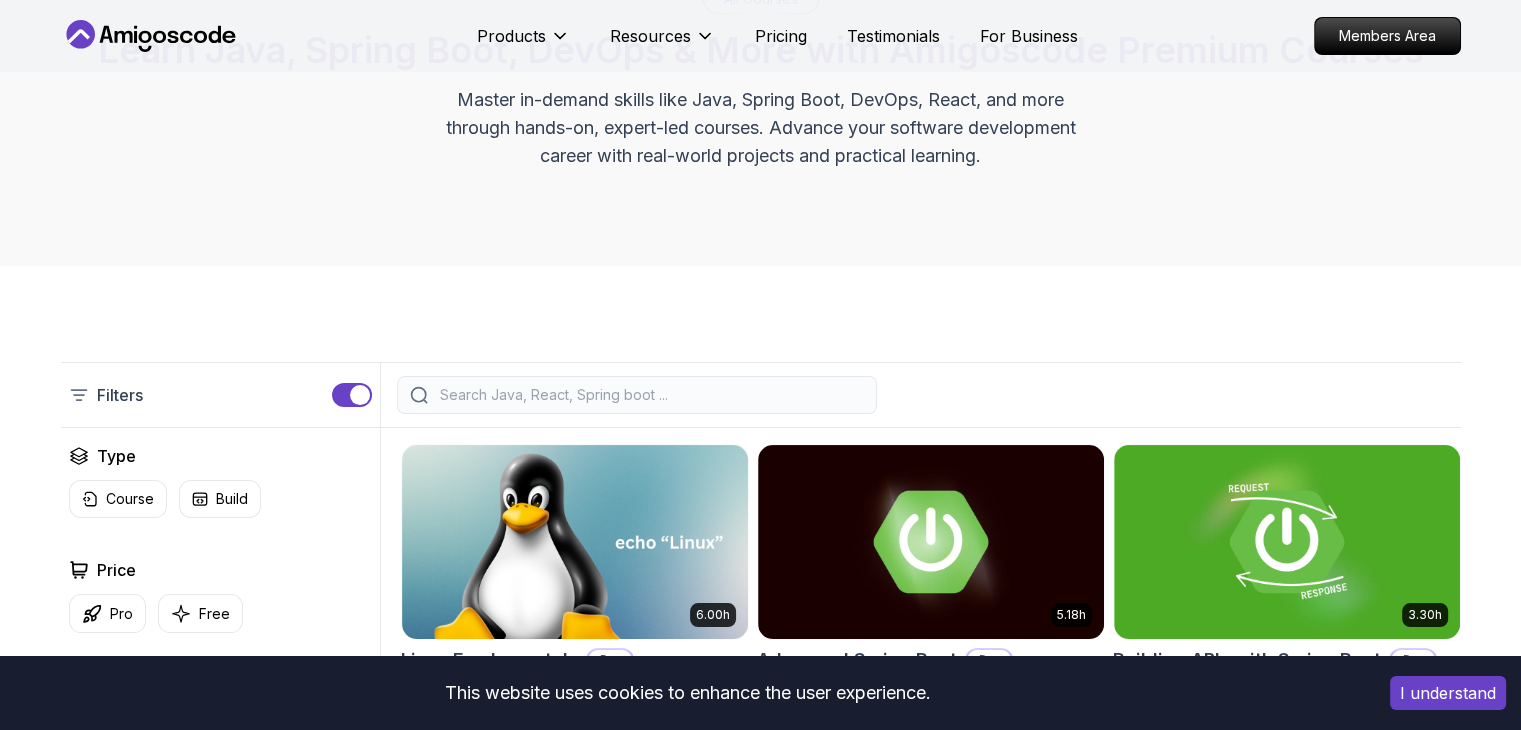click at bounding box center [650, 395] 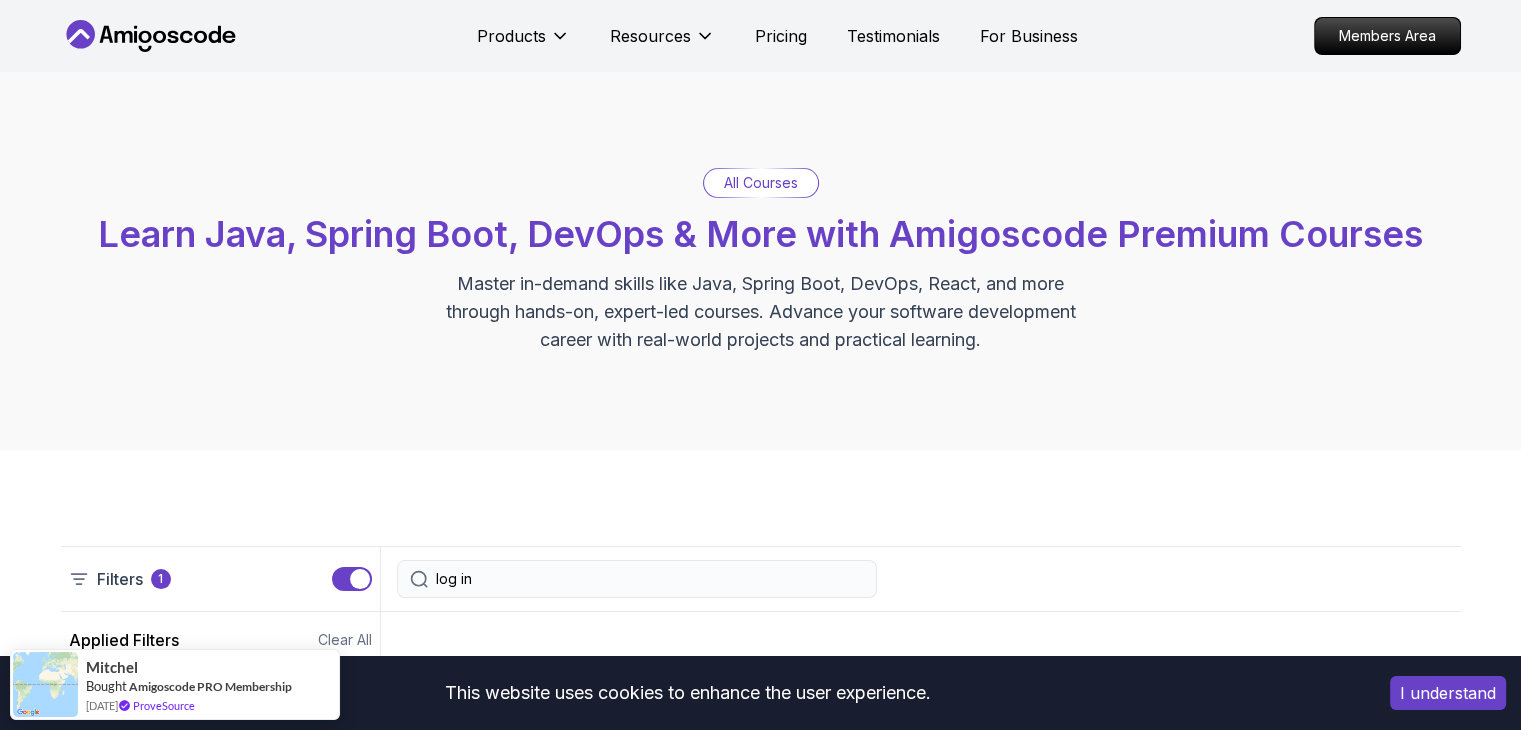 scroll, scrollTop: 0, scrollLeft: 0, axis: both 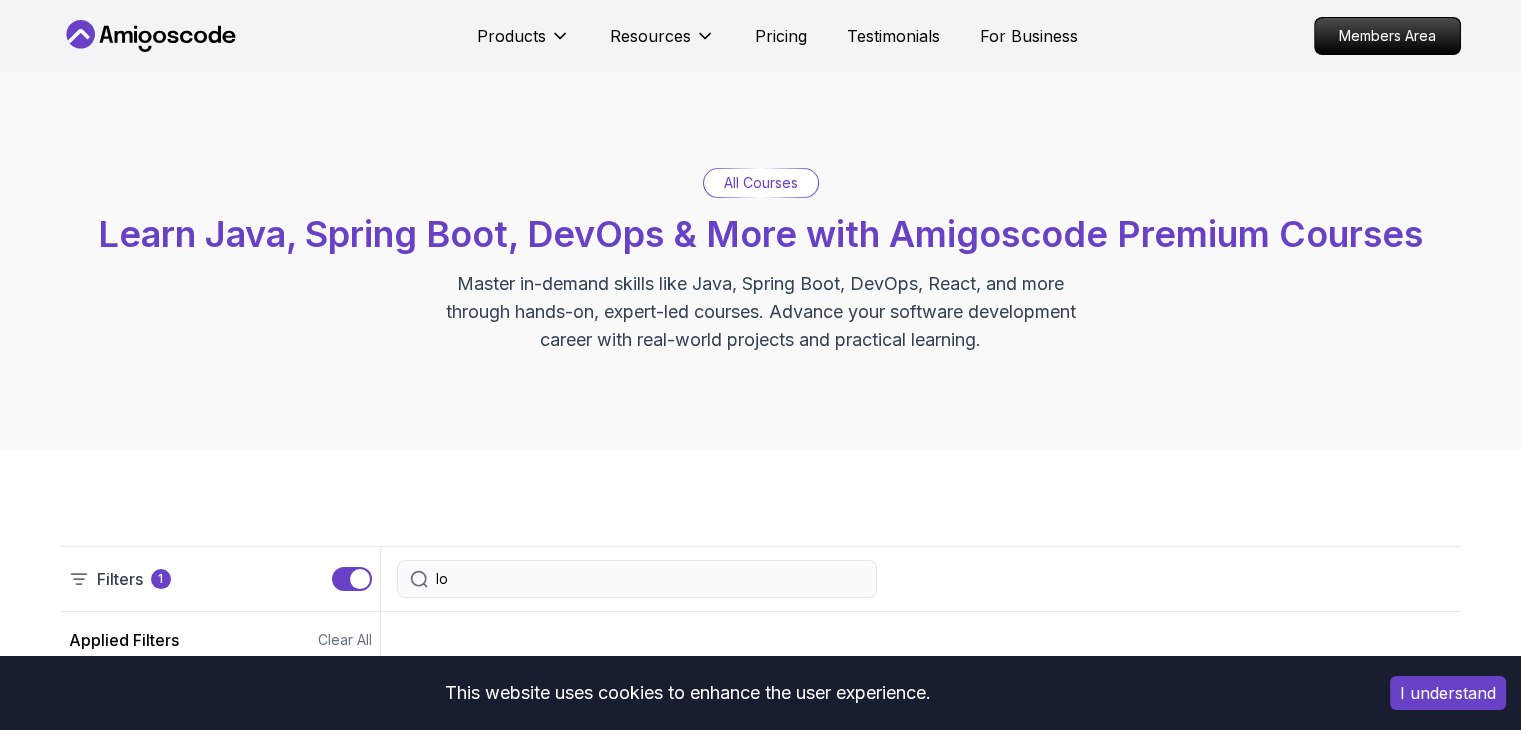 type on "l" 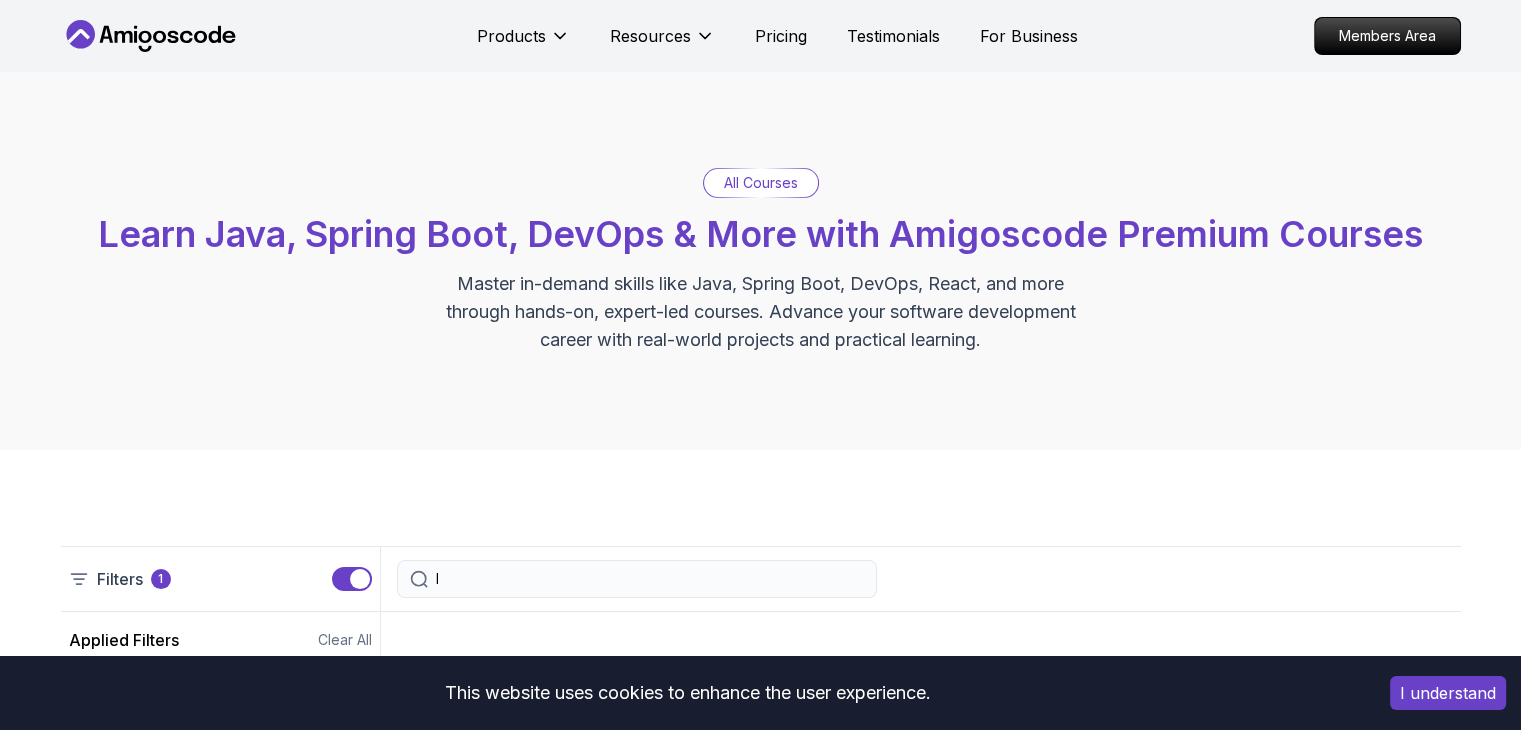 type 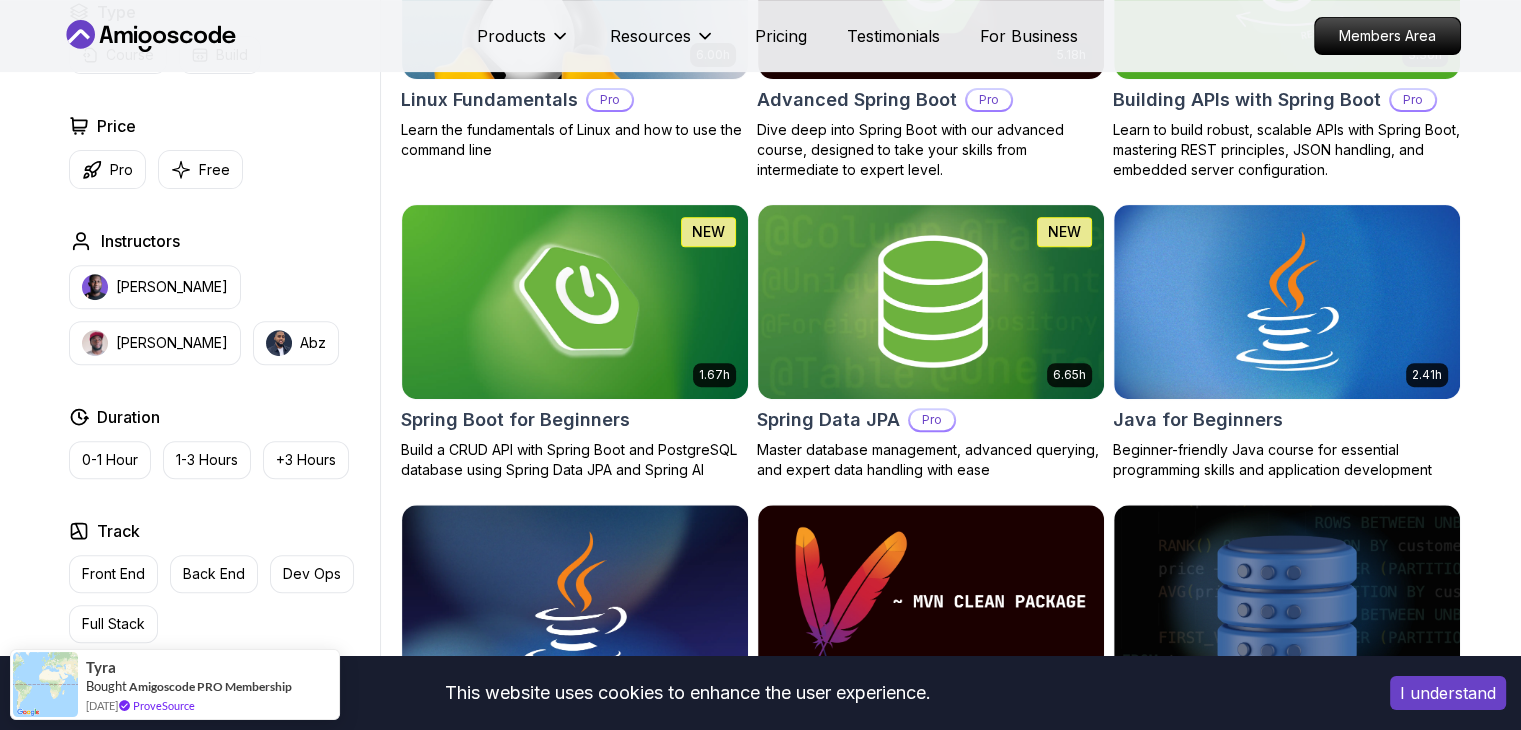 scroll, scrollTop: 743, scrollLeft: 0, axis: vertical 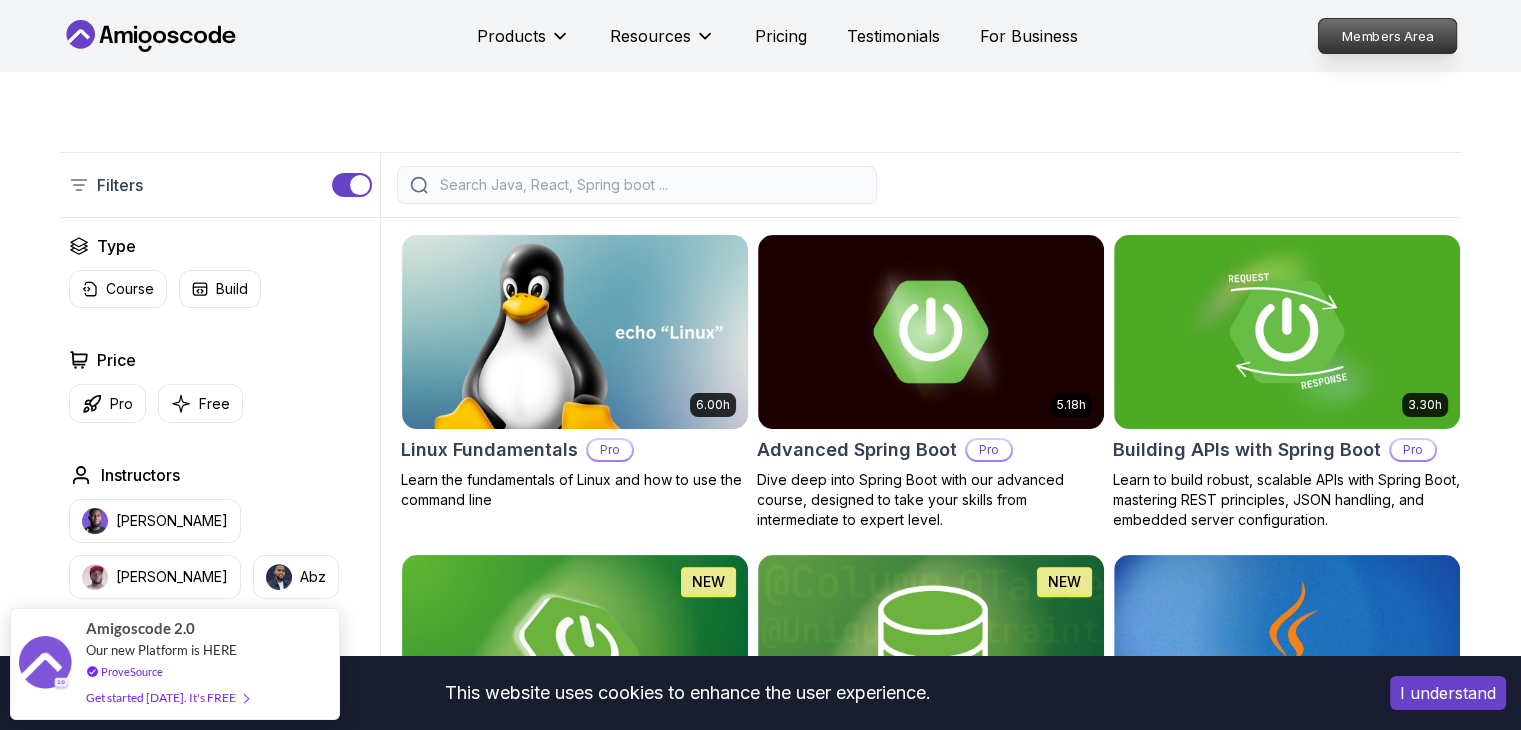 click on "Members Area" at bounding box center (1387, 36) 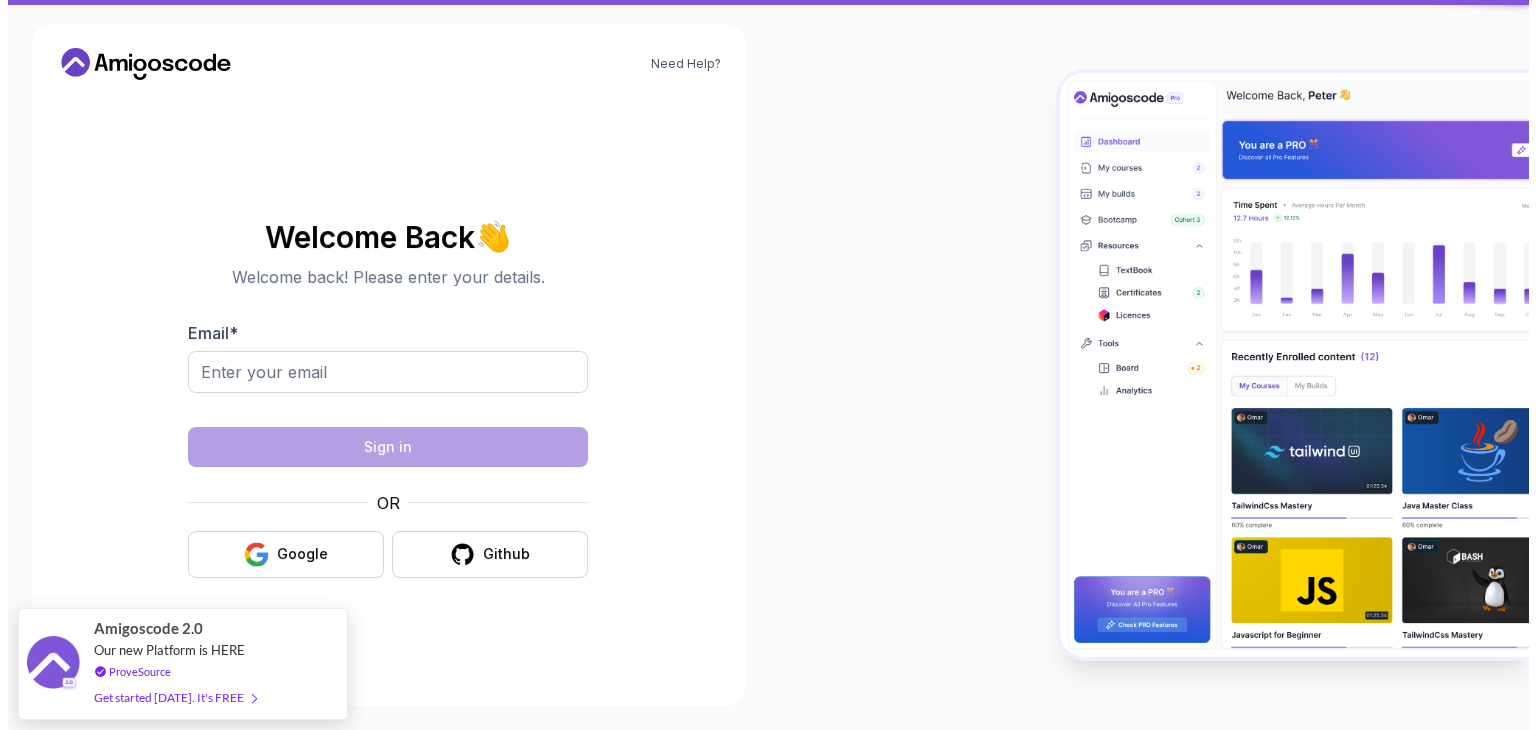 scroll, scrollTop: 0, scrollLeft: 0, axis: both 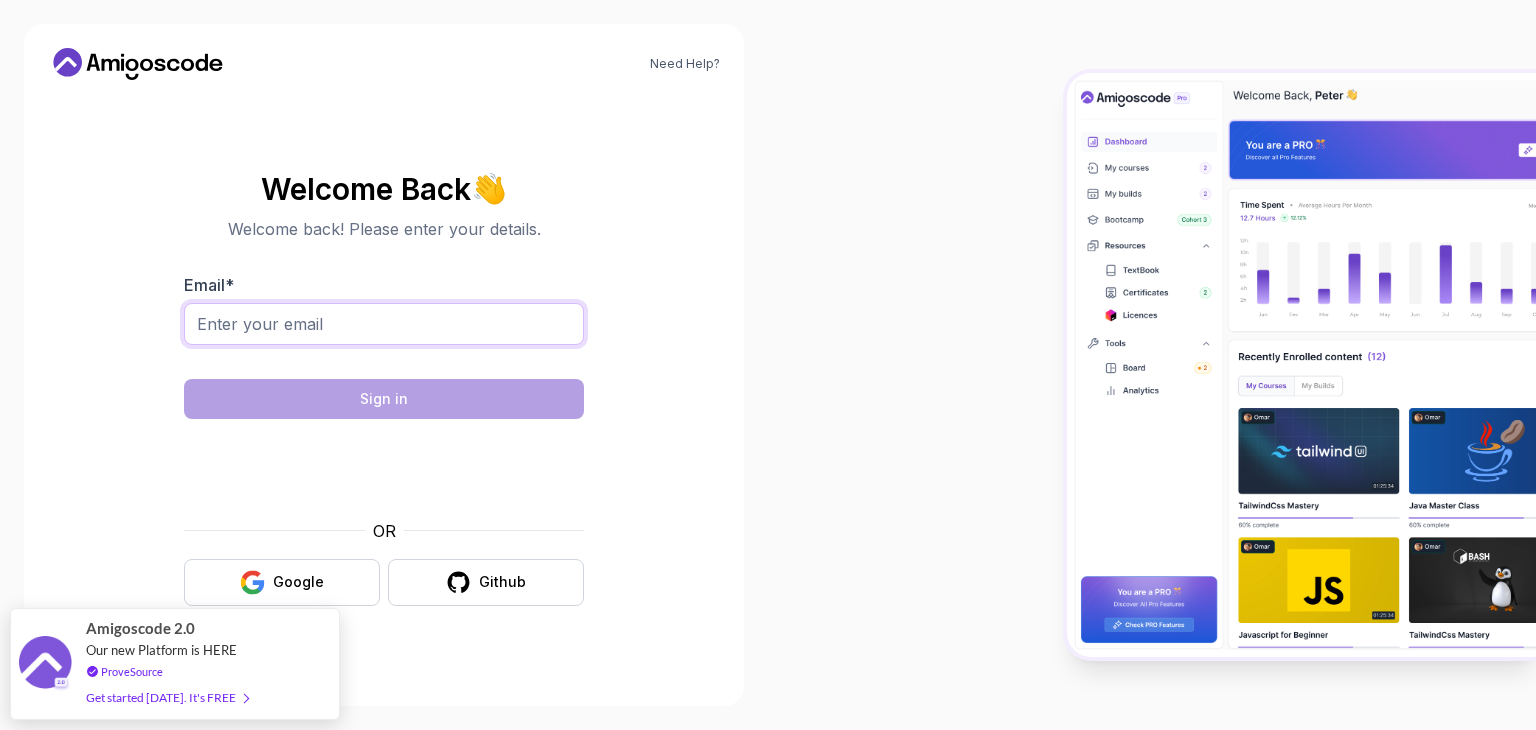 click on "Email *" at bounding box center [384, 324] 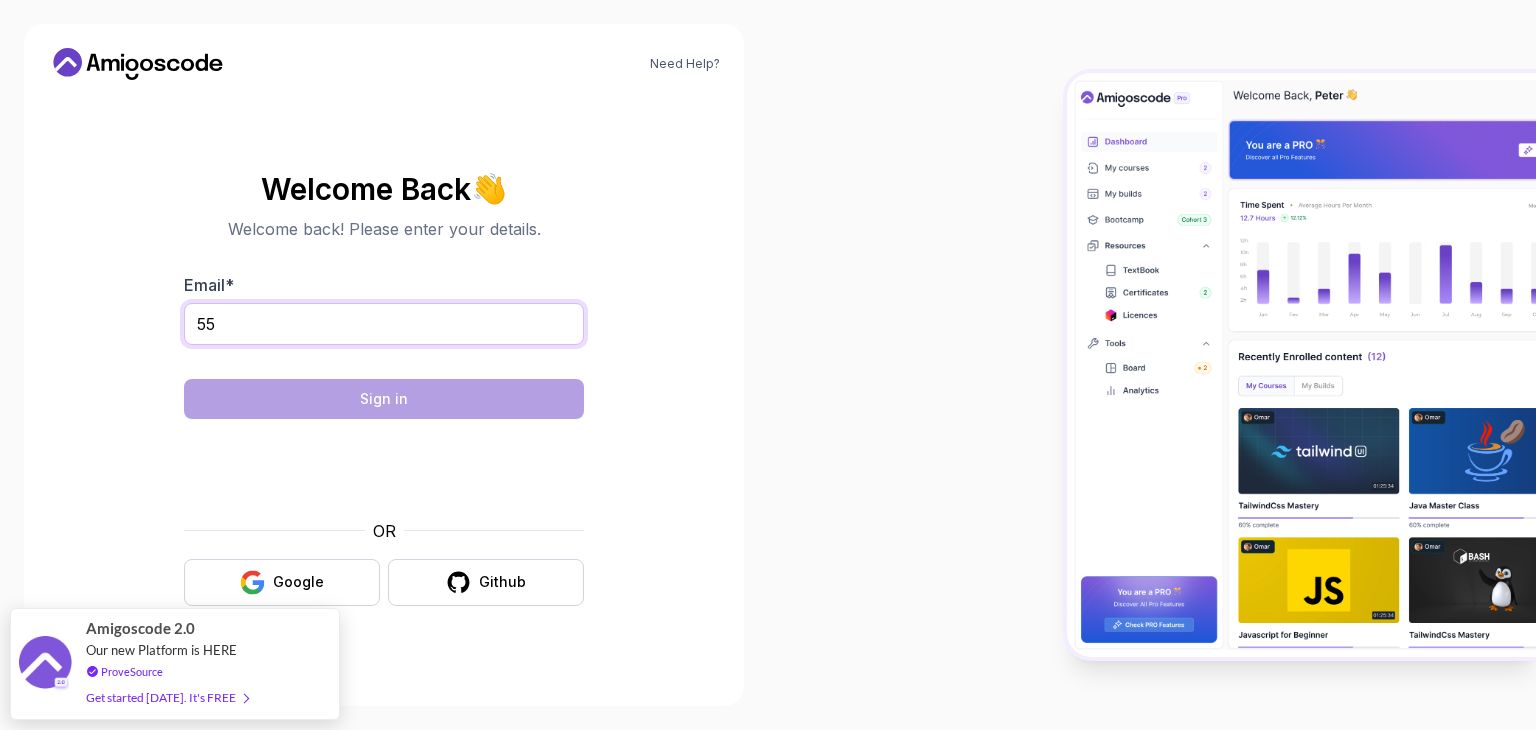 type on "55881556@mynwu.ac.za" 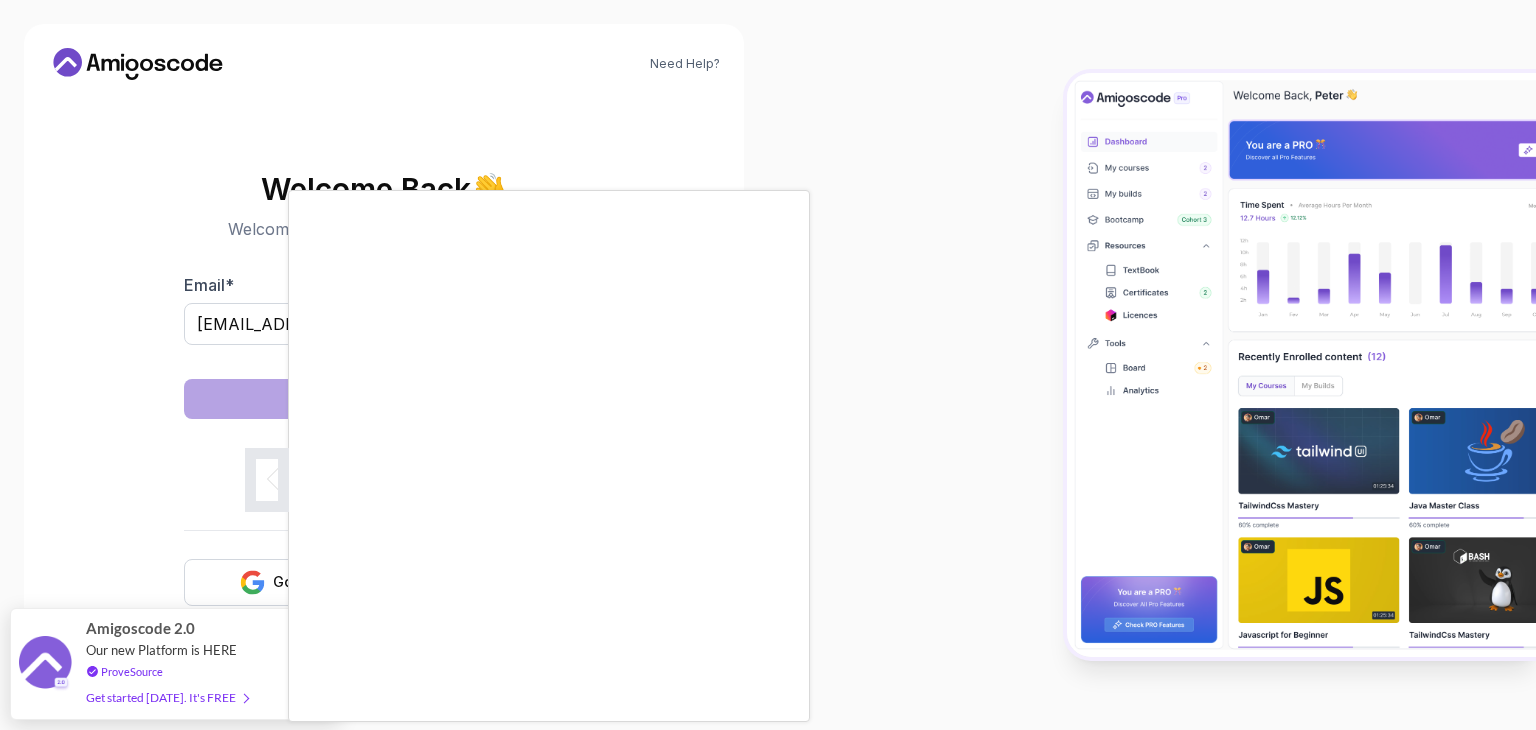 click at bounding box center (768, 365) 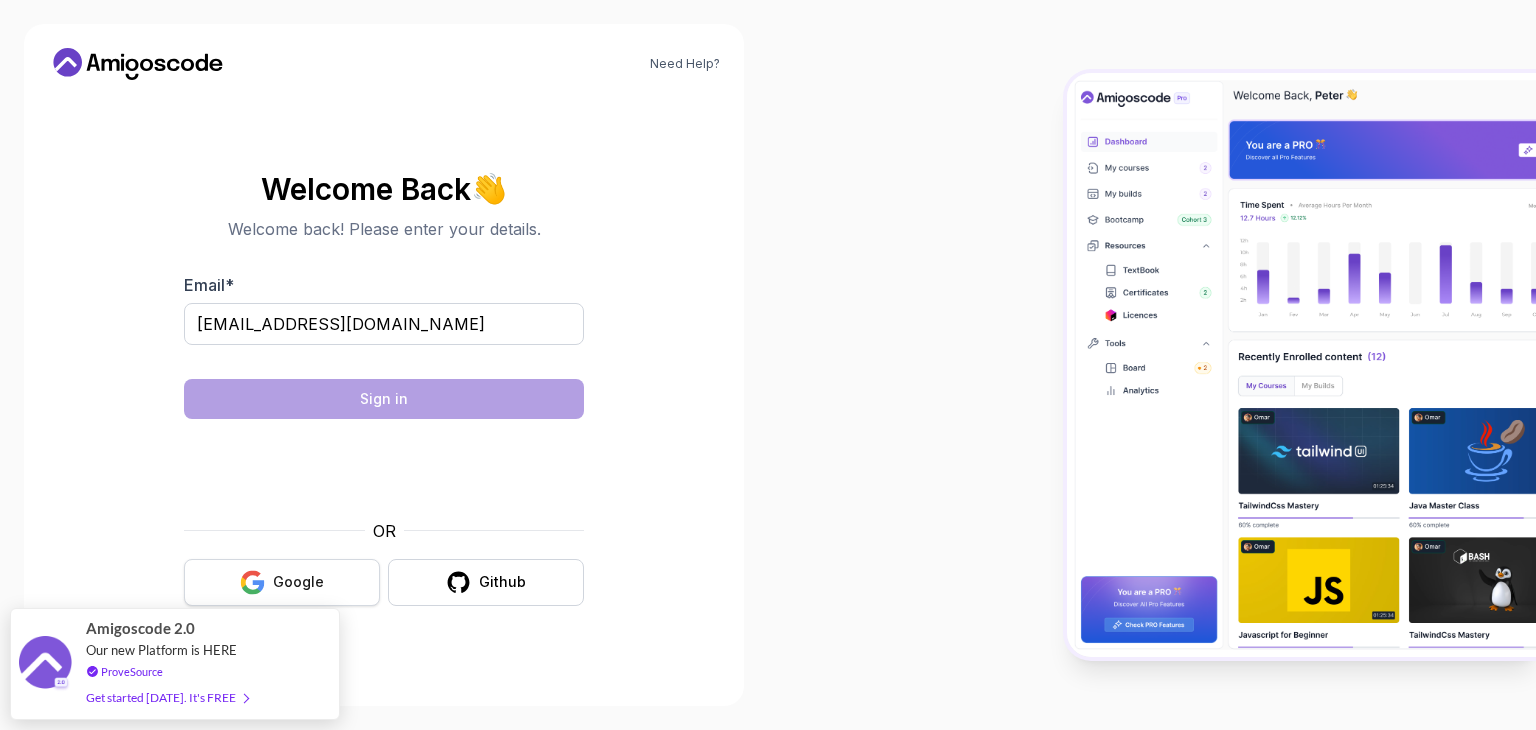 click on "Google" at bounding box center [298, 582] 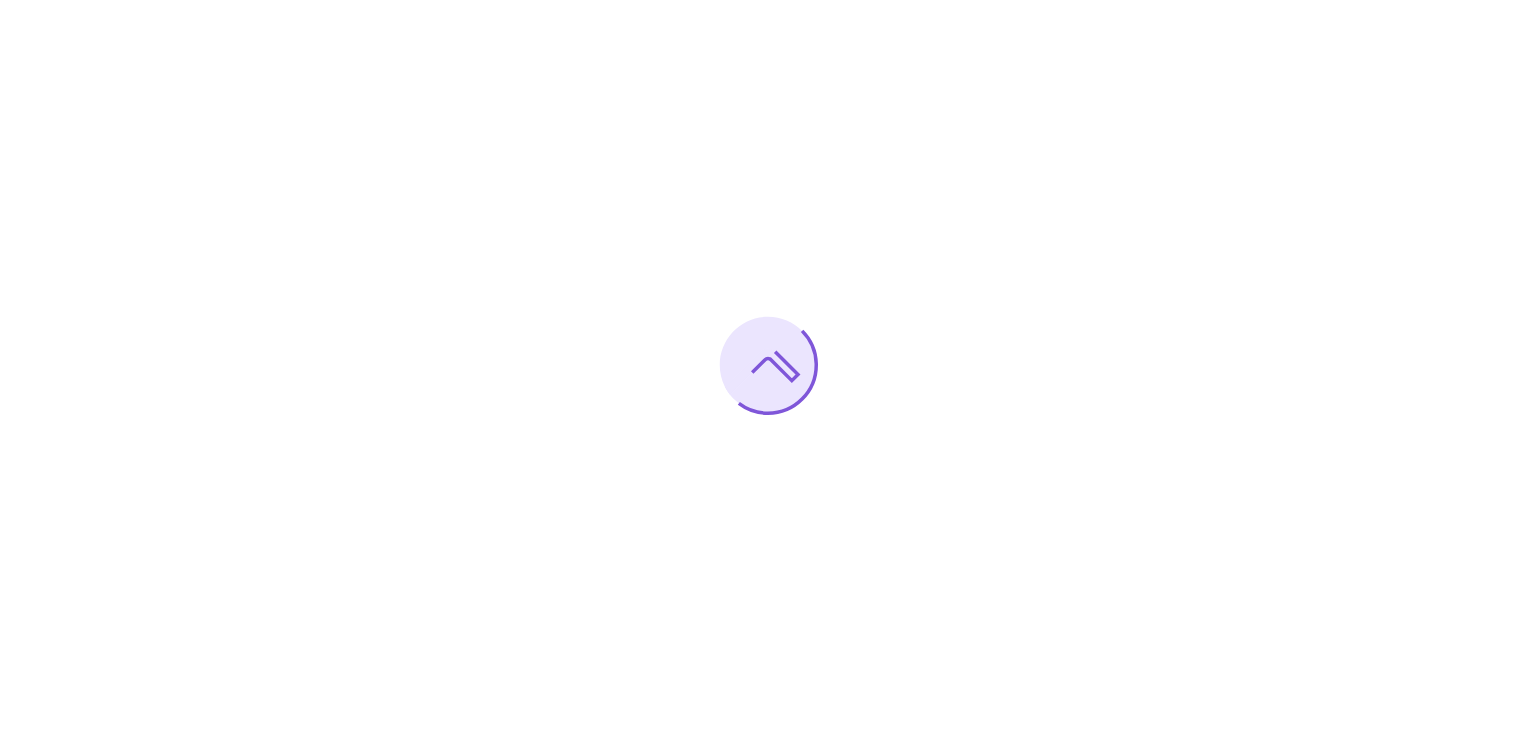 scroll, scrollTop: 0, scrollLeft: 0, axis: both 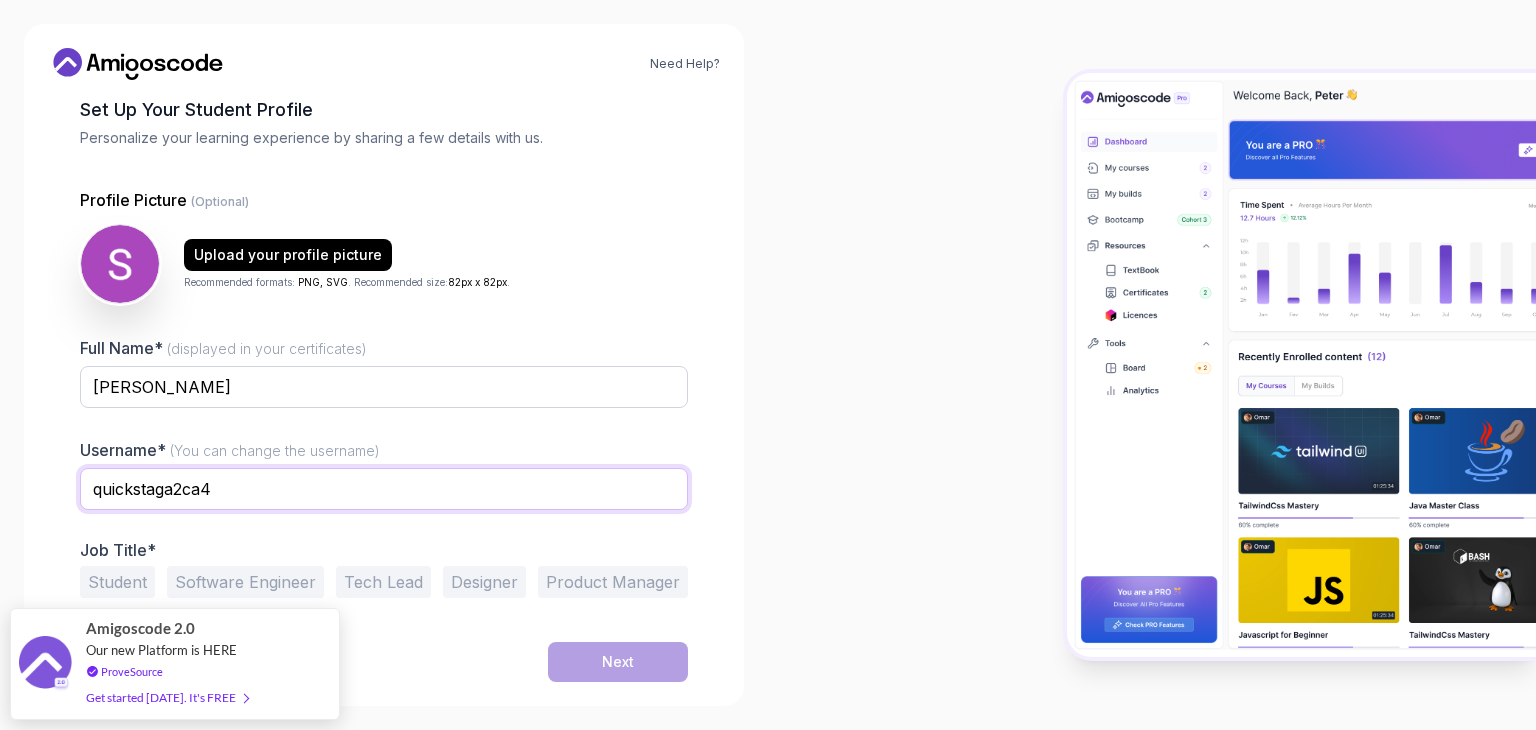 click on "quickstaga2ca4" at bounding box center (384, 489) 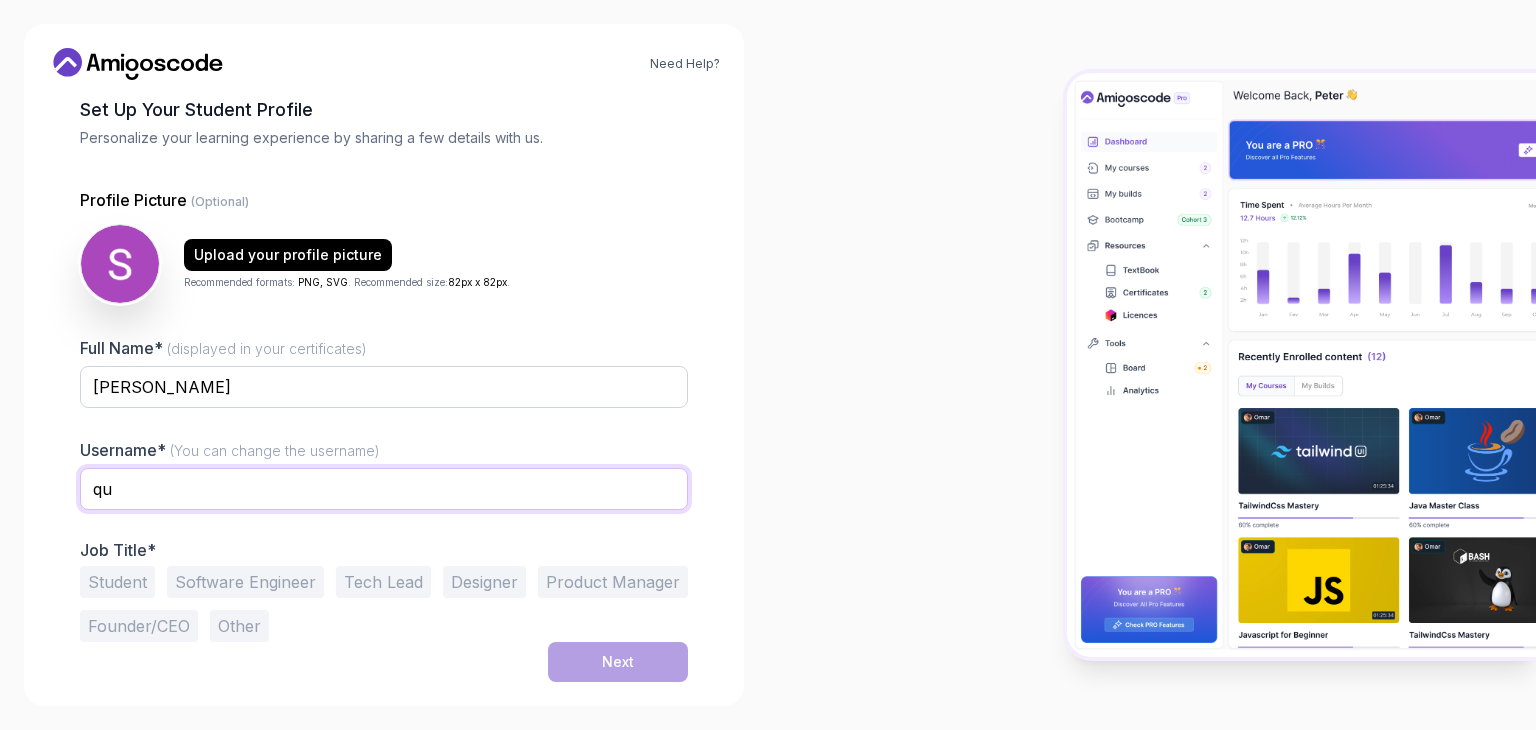 type on "q" 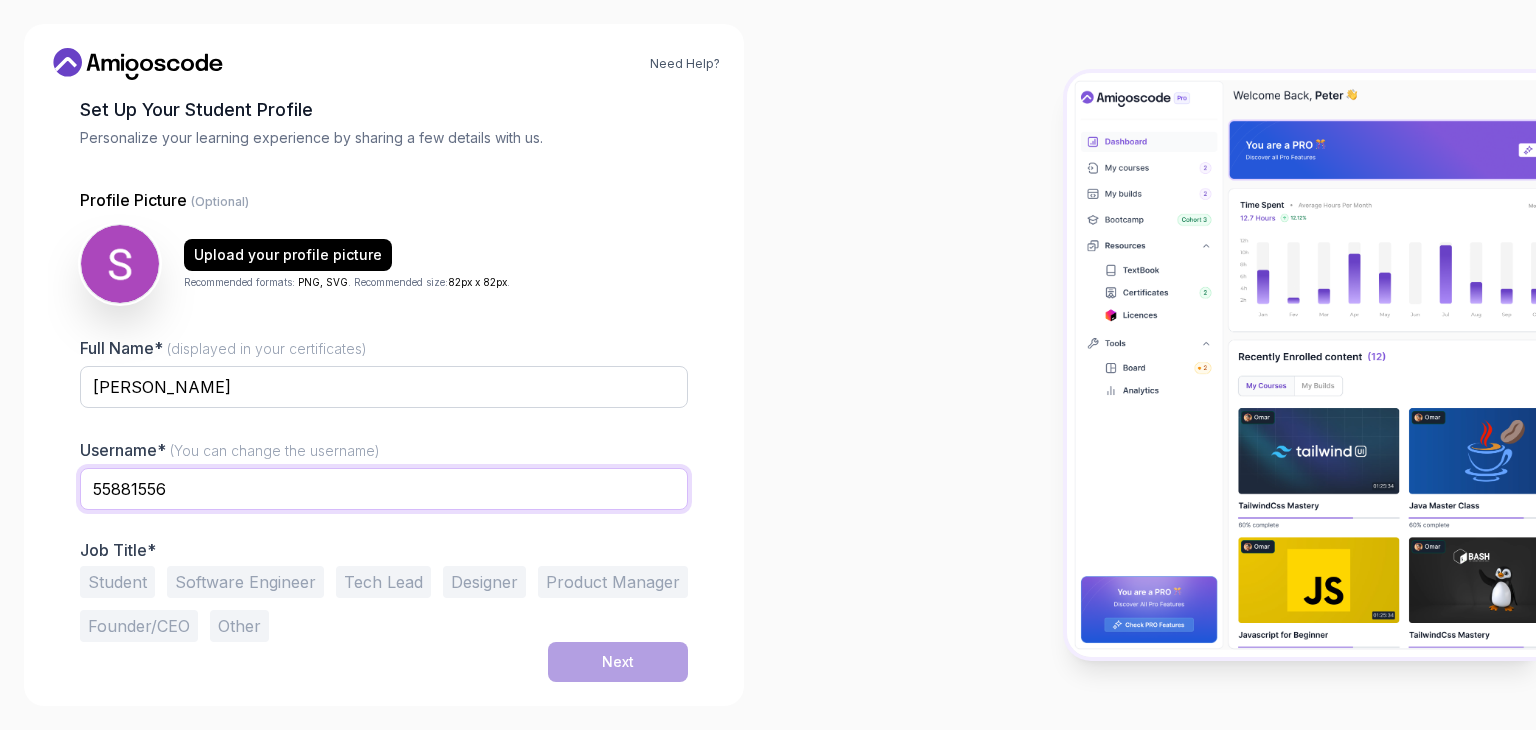 type on "55881556" 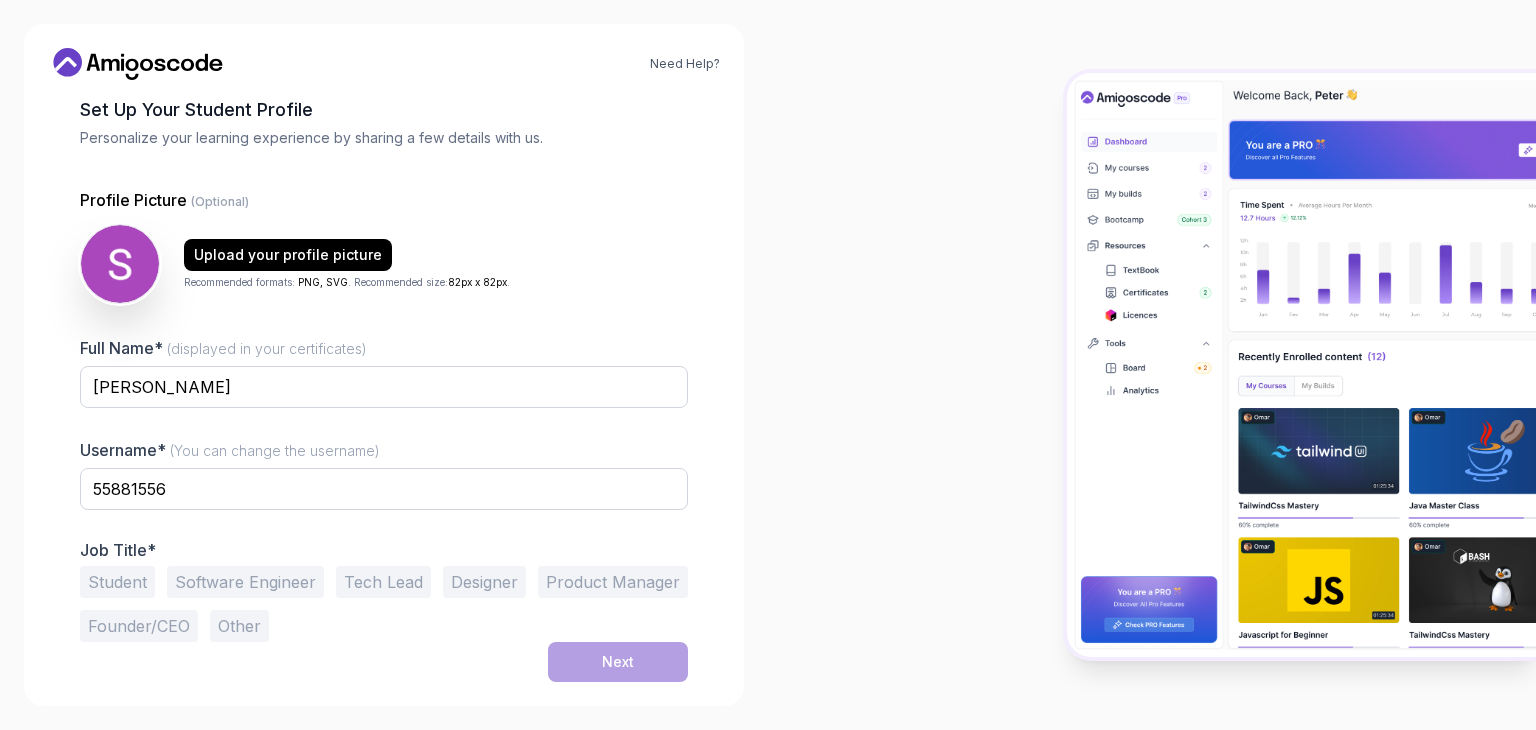 click at bounding box center (1152, 365) 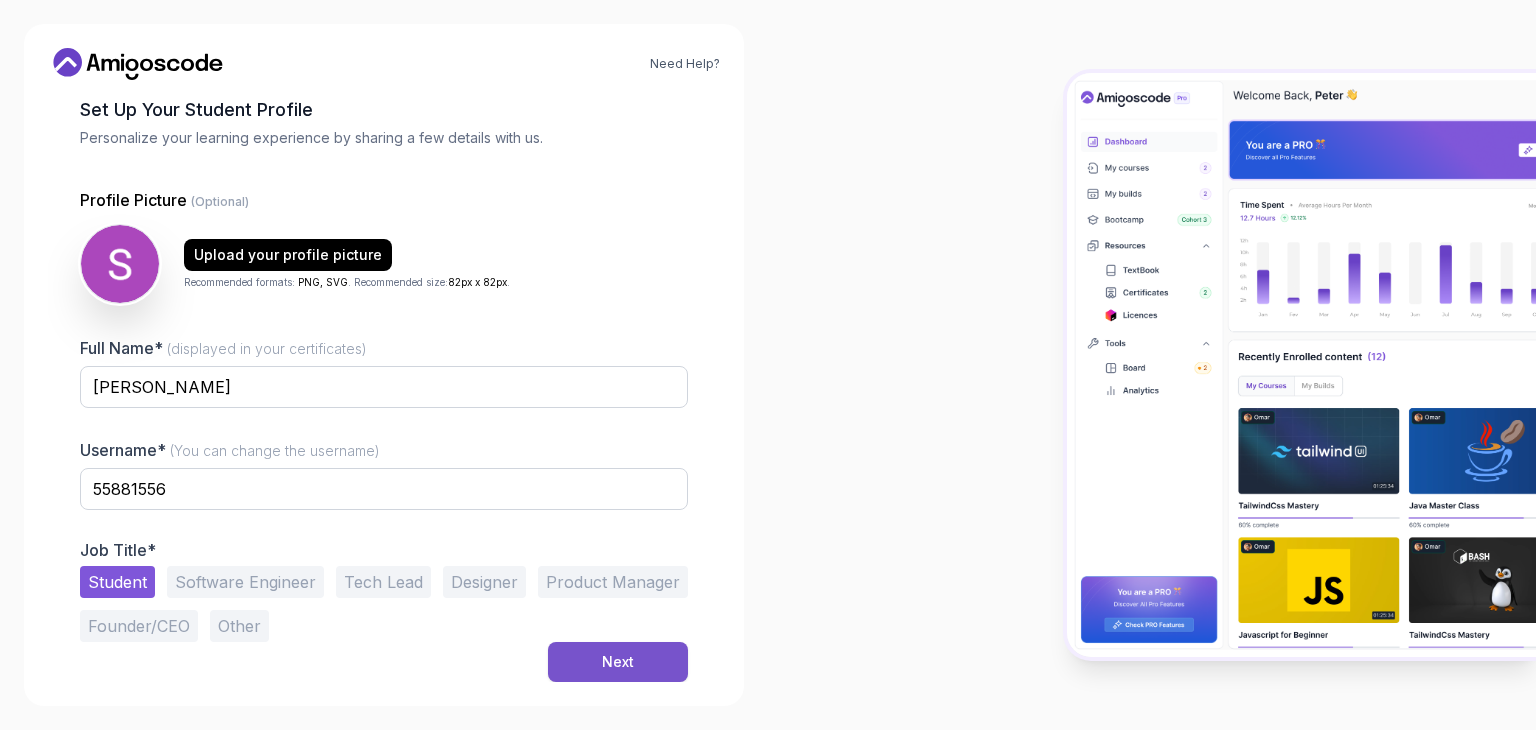 click on "Next" at bounding box center (618, 662) 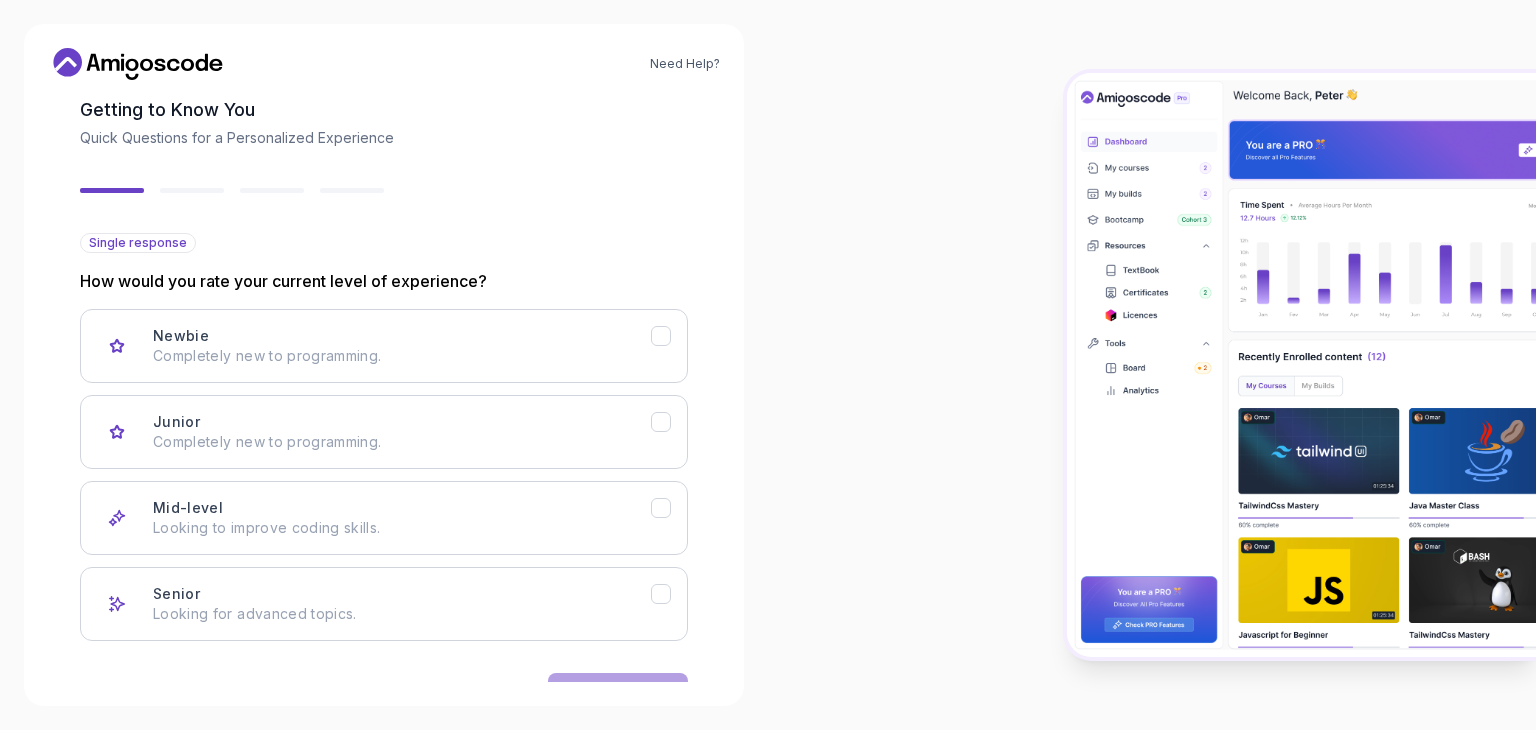 scroll, scrollTop: 165, scrollLeft: 0, axis: vertical 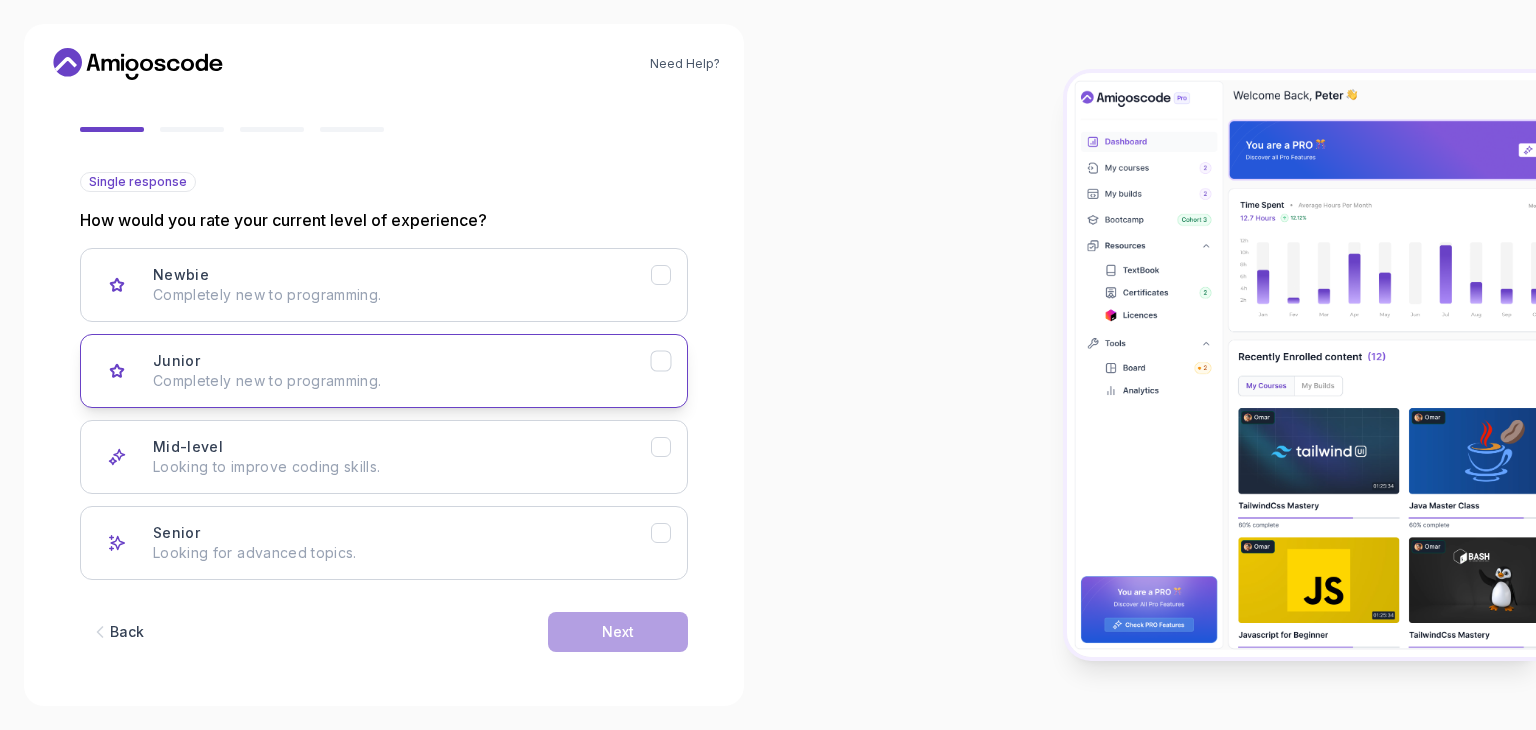 click on "Junior Completely new to programming." at bounding box center [402, 371] 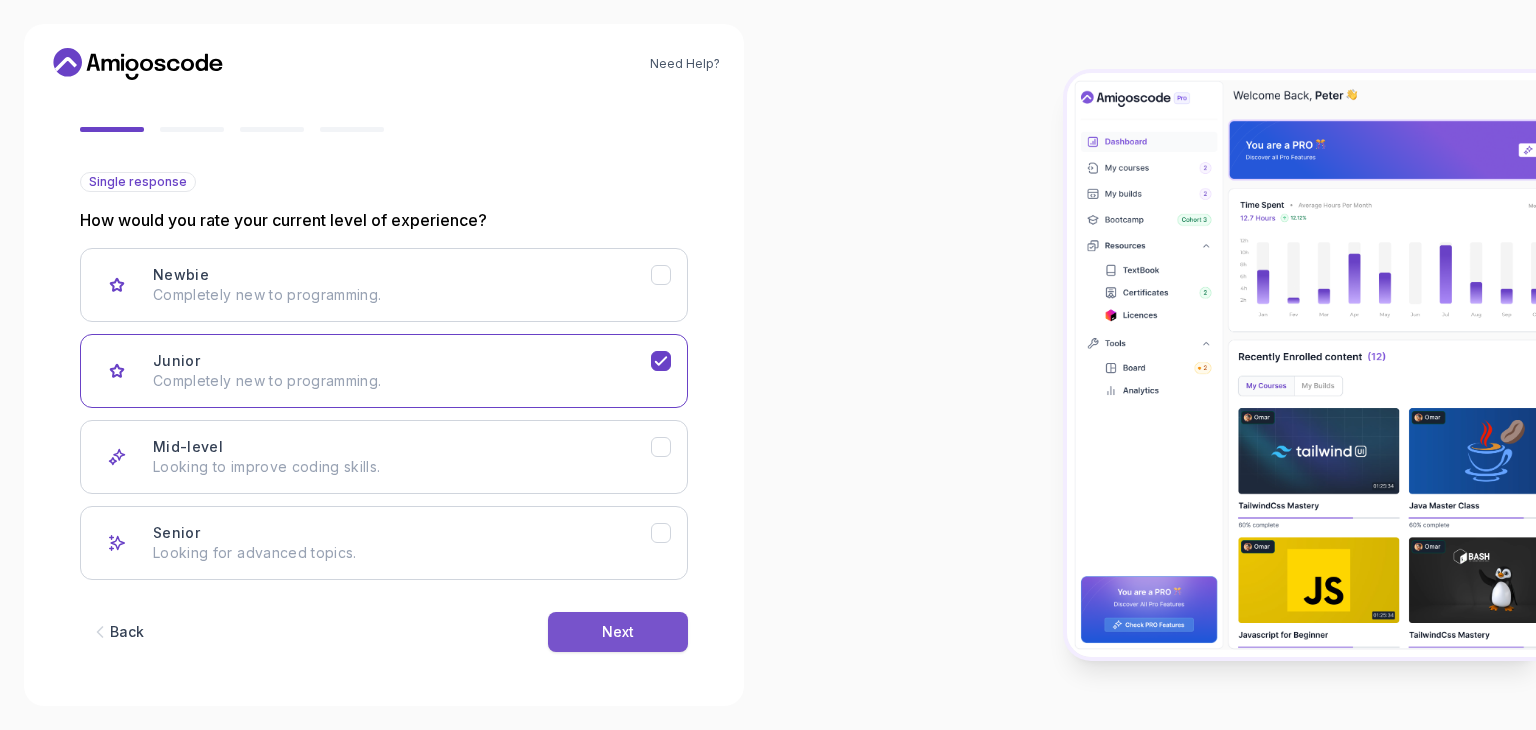 click on "Next" at bounding box center [618, 632] 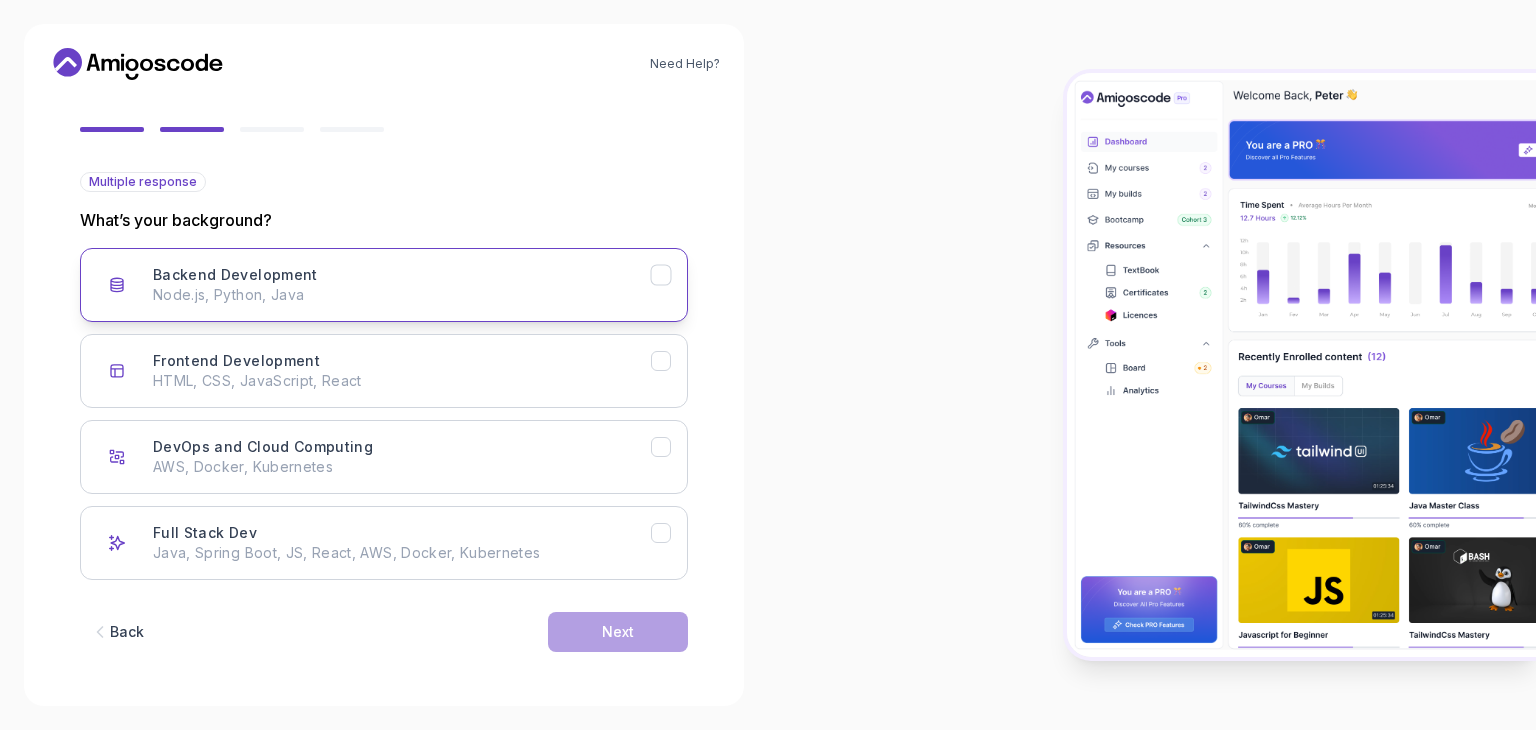click on "Node.js, Python, Java" at bounding box center [402, 295] 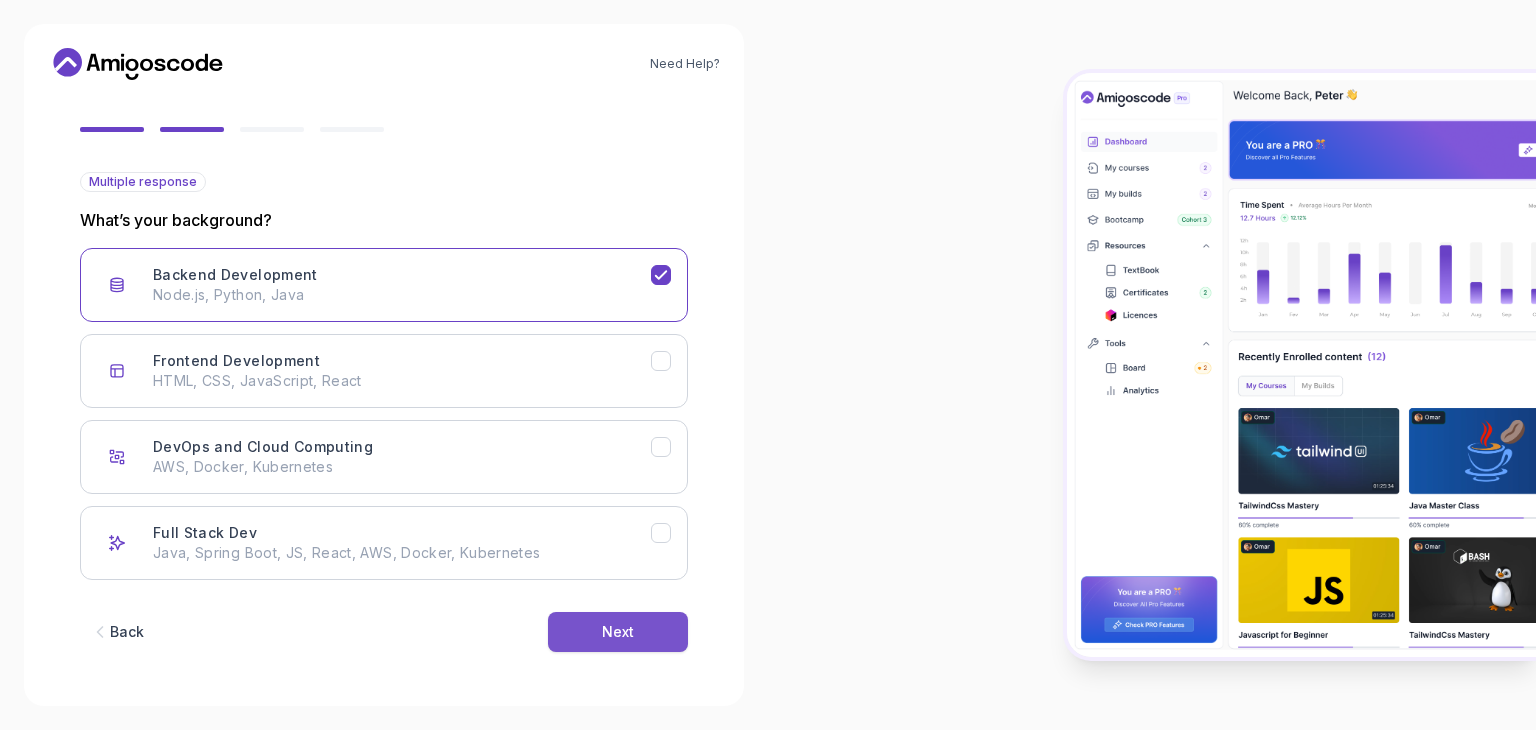 click on "Next" at bounding box center [618, 632] 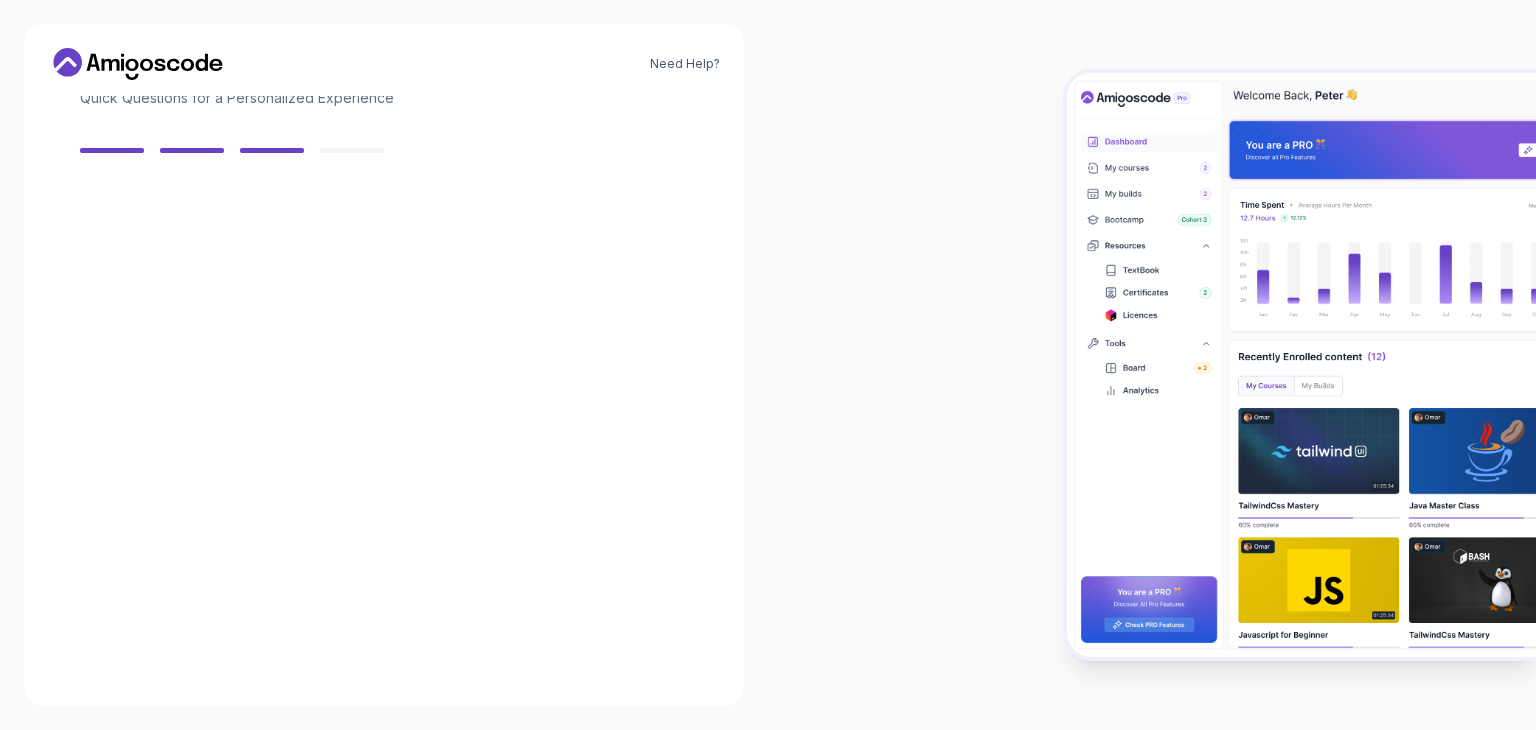 scroll, scrollTop: 143, scrollLeft: 0, axis: vertical 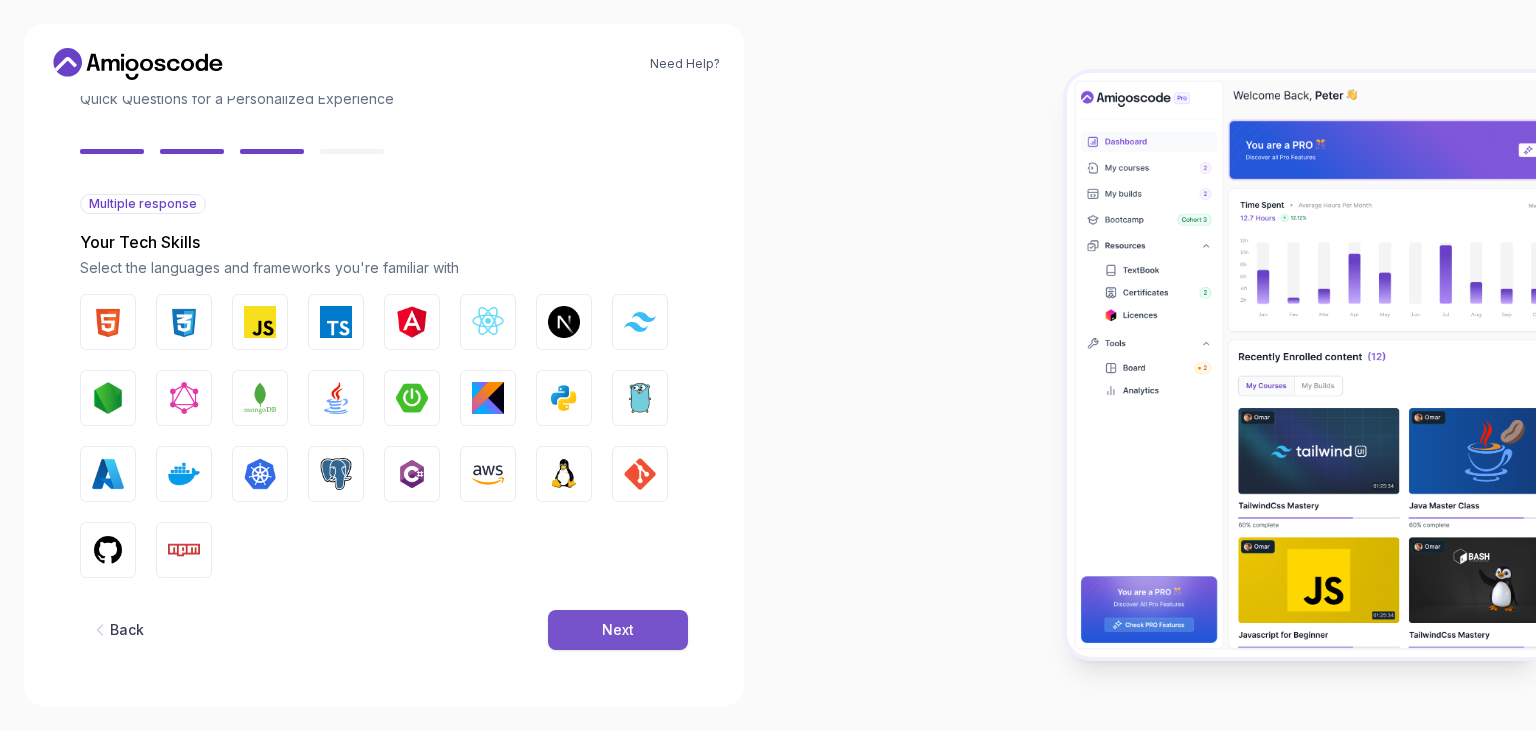 click on "Next" at bounding box center (618, 630) 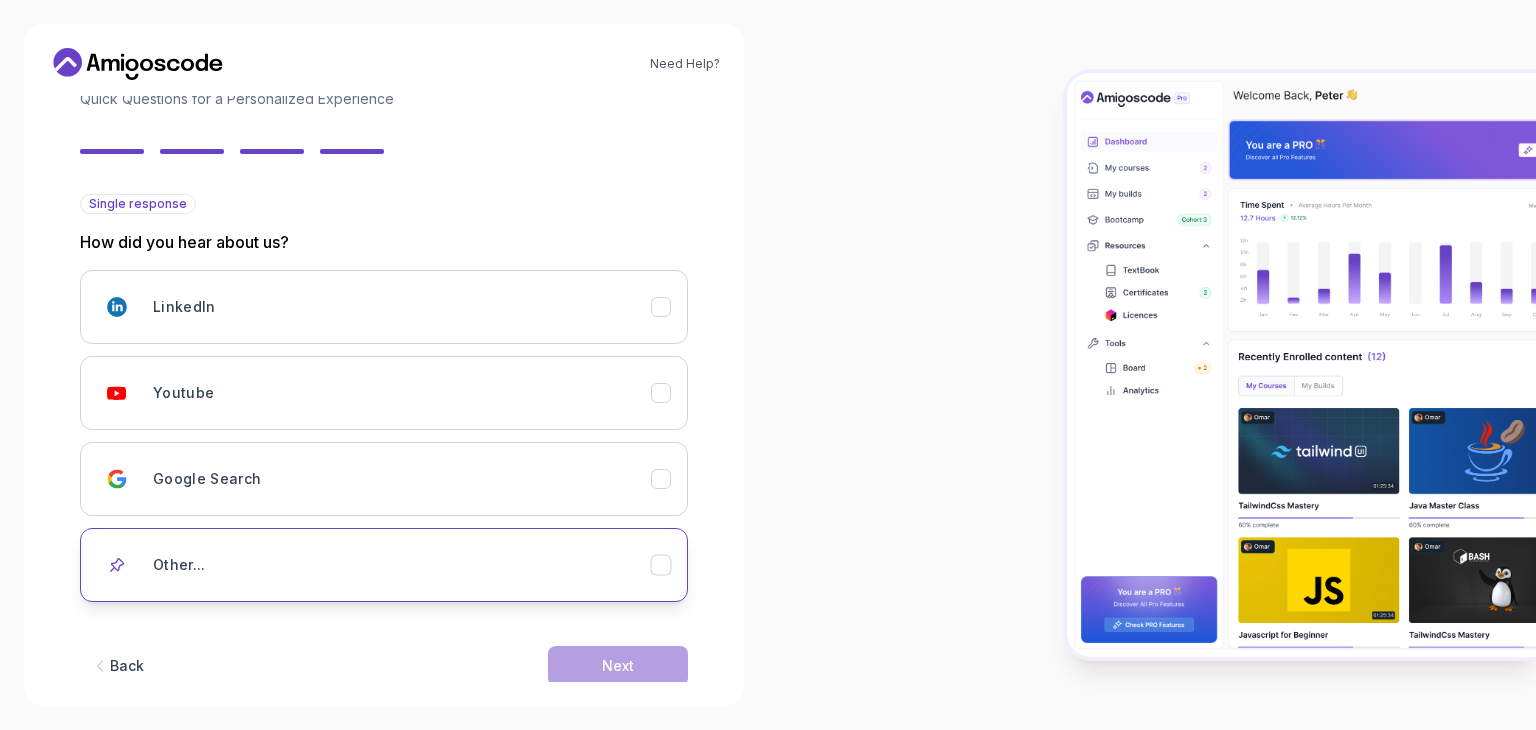 click on "Other..." at bounding box center (384, 565) 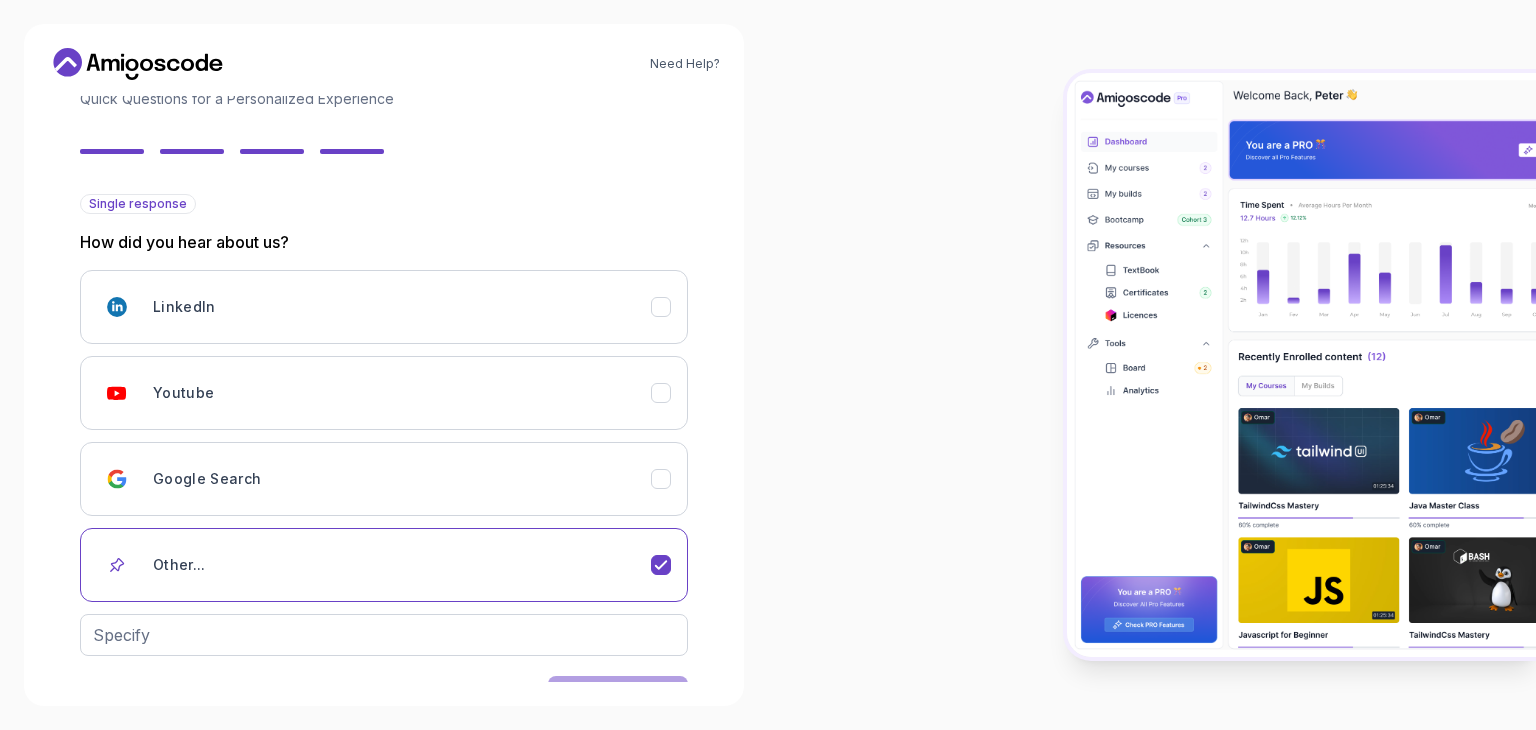 scroll, scrollTop: 208, scrollLeft: 0, axis: vertical 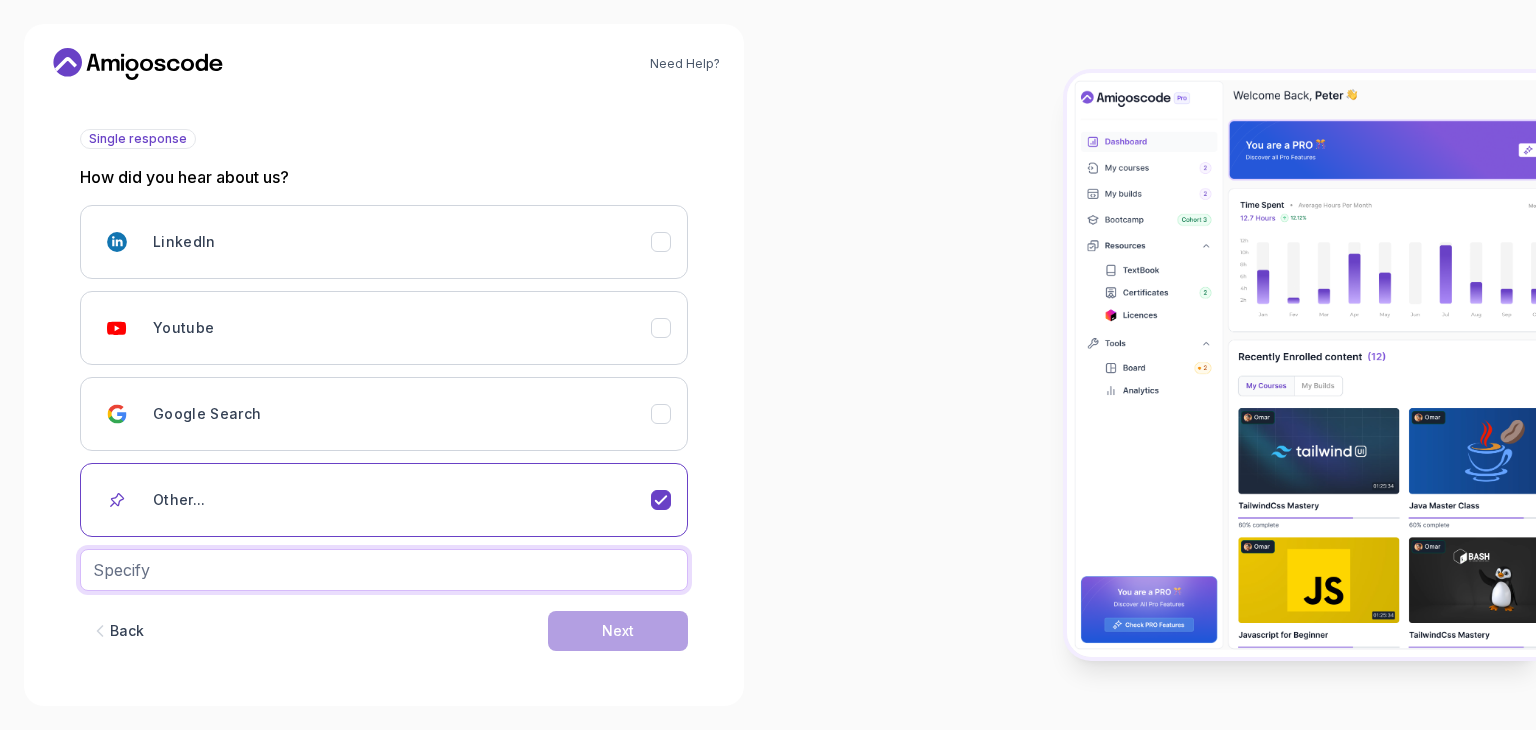 click at bounding box center [384, 570] 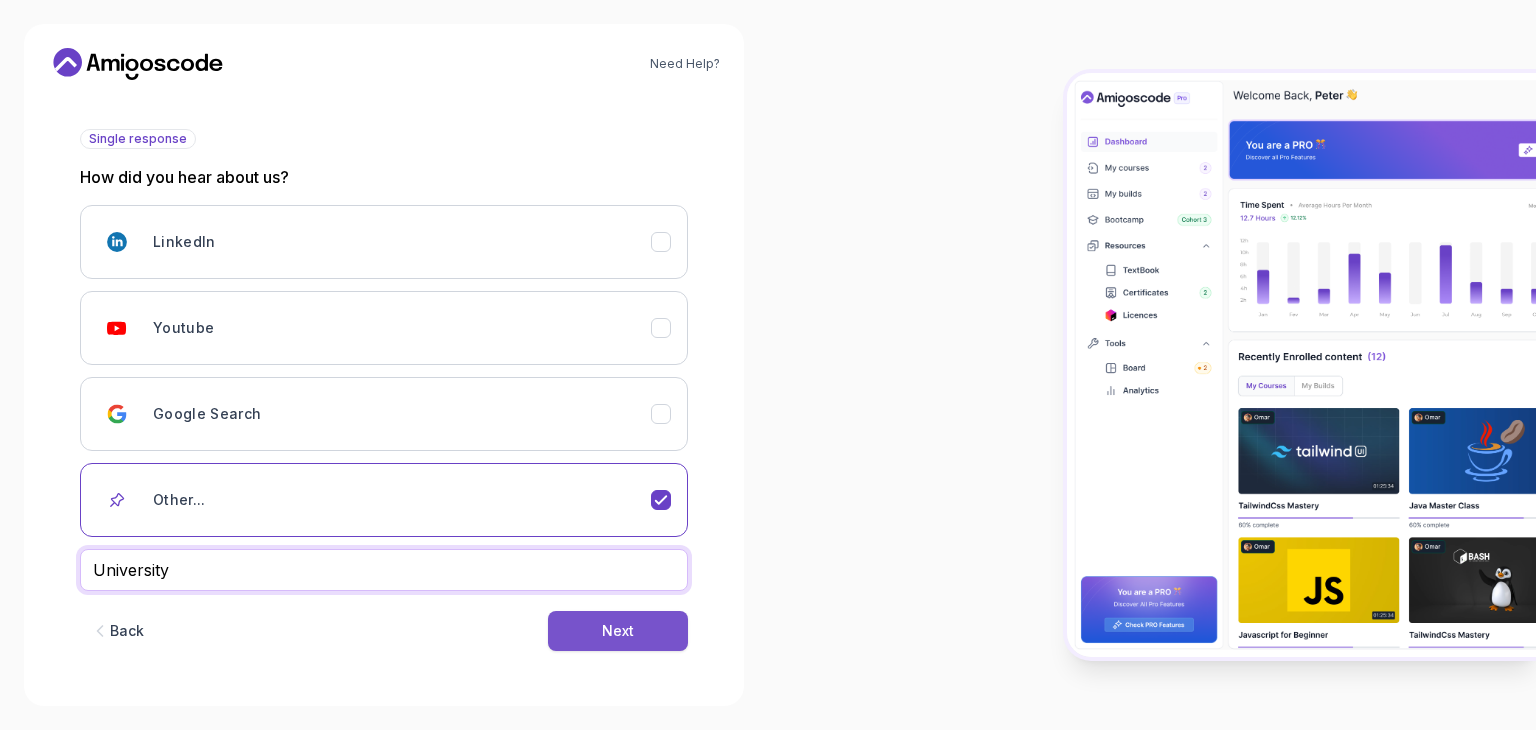 type on "University" 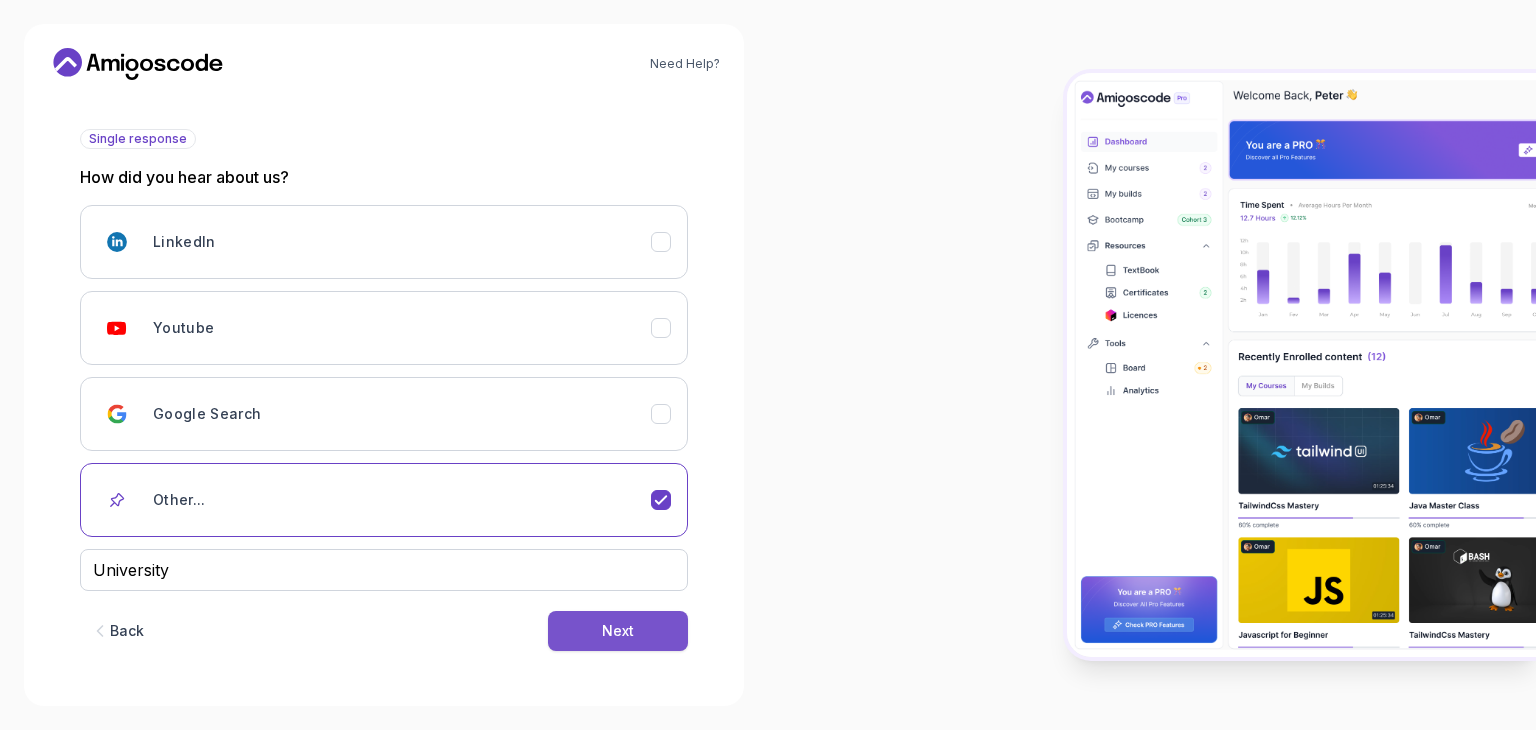 click on "Next" at bounding box center (618, 631) 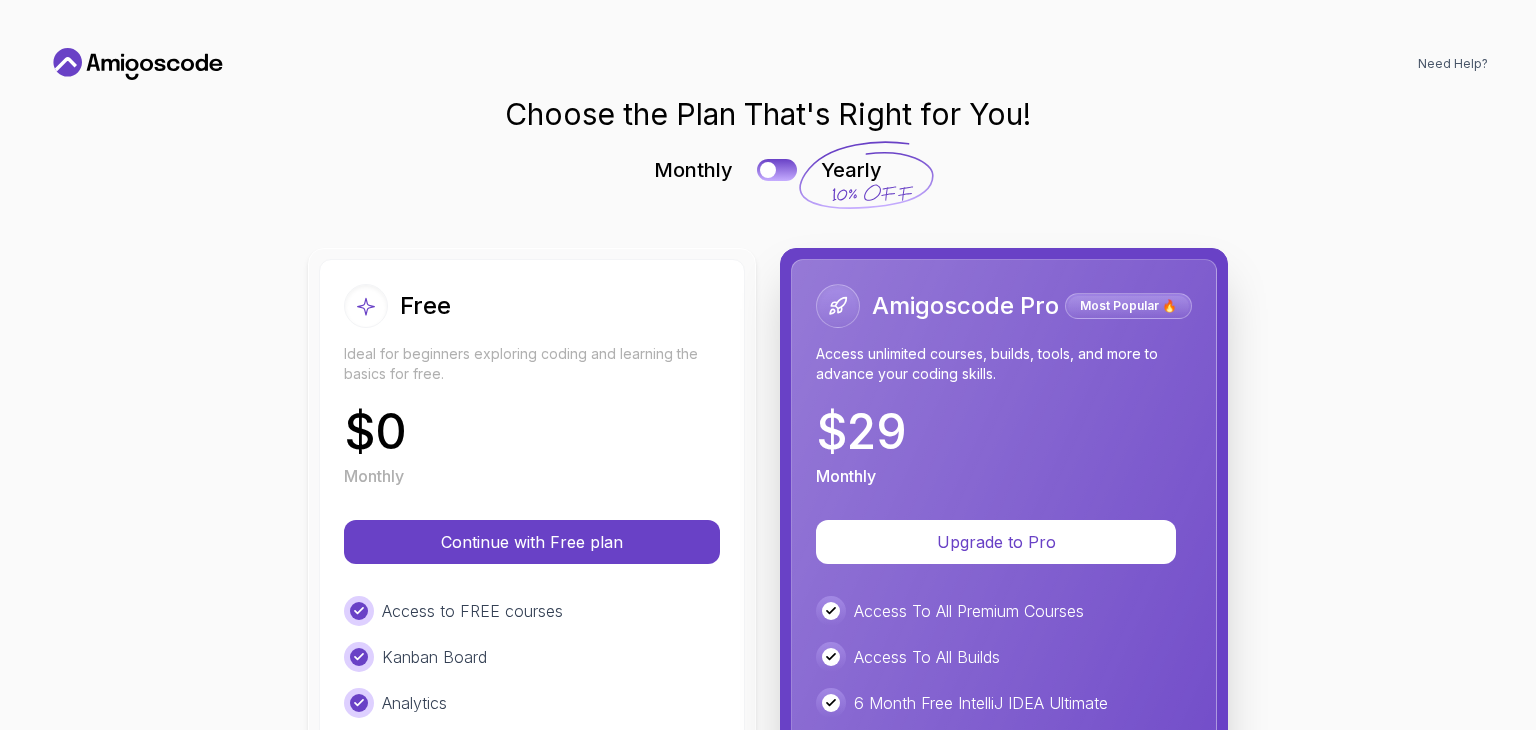 scroll, scrollTop: 0, scrollLeft: 0, axis: both 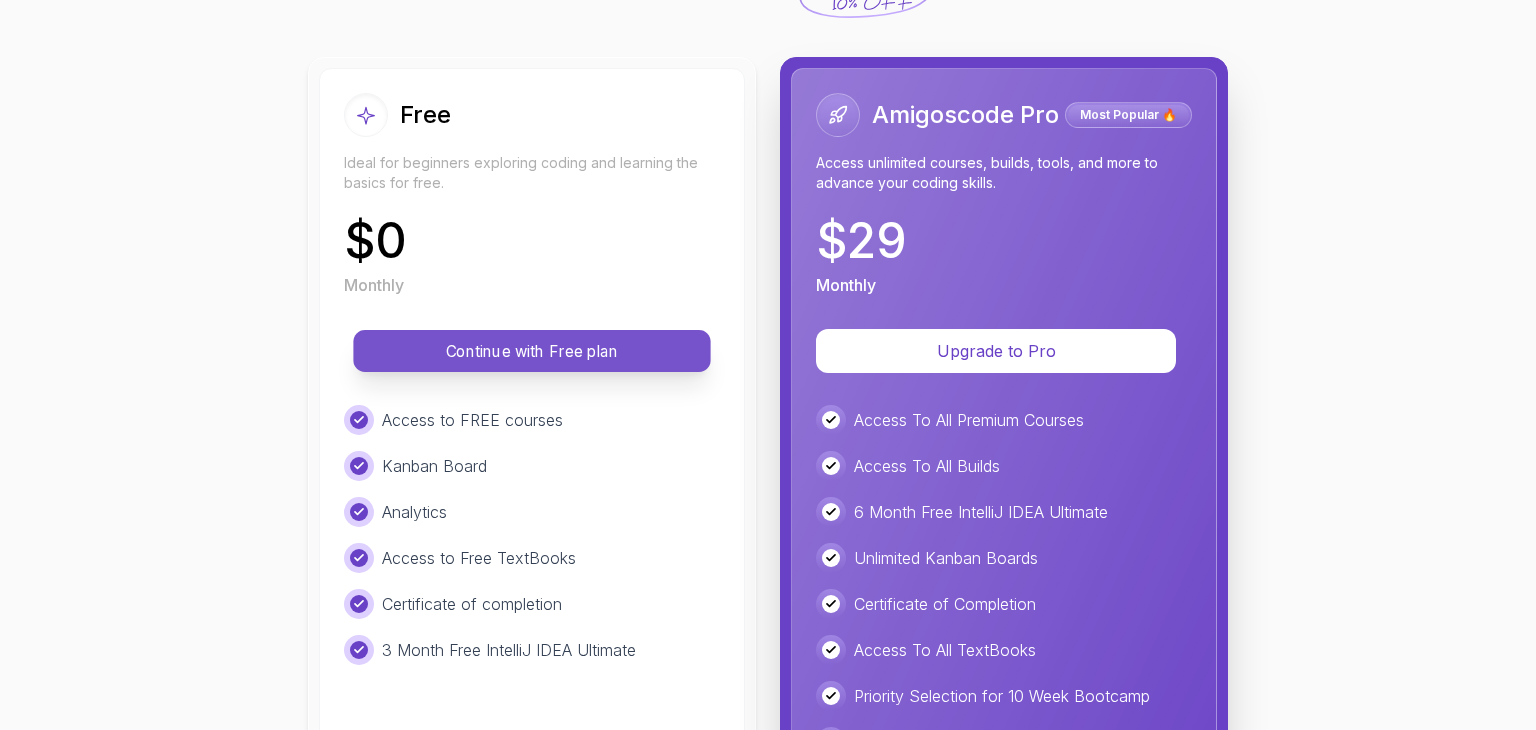 click on "Continue with Free plan" at bounding box center (532, 351) 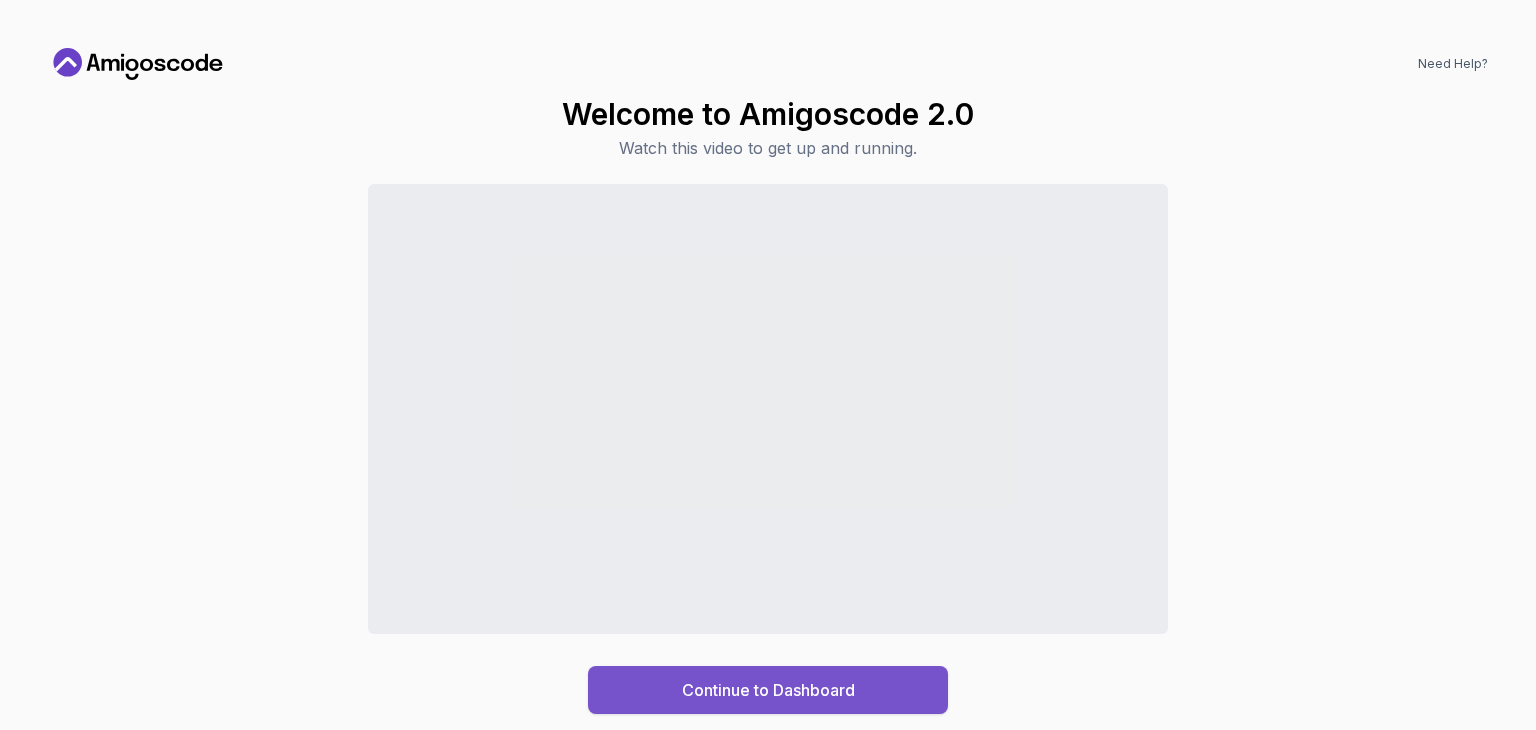 click on "Continue to Dashboard" at bounding box center (768, 690) 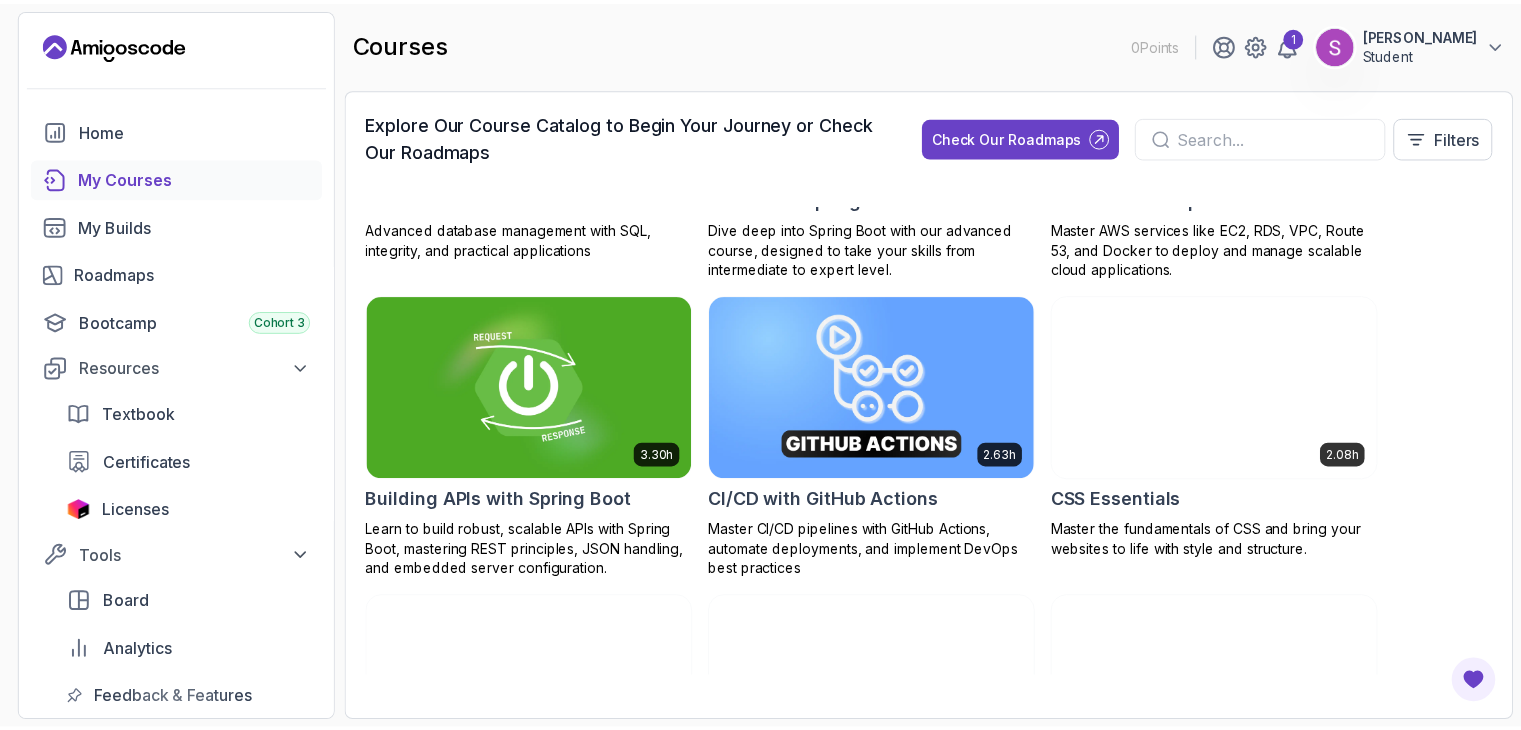 scroll, scrollTop: 0, scrollLeft: 0, axis: both 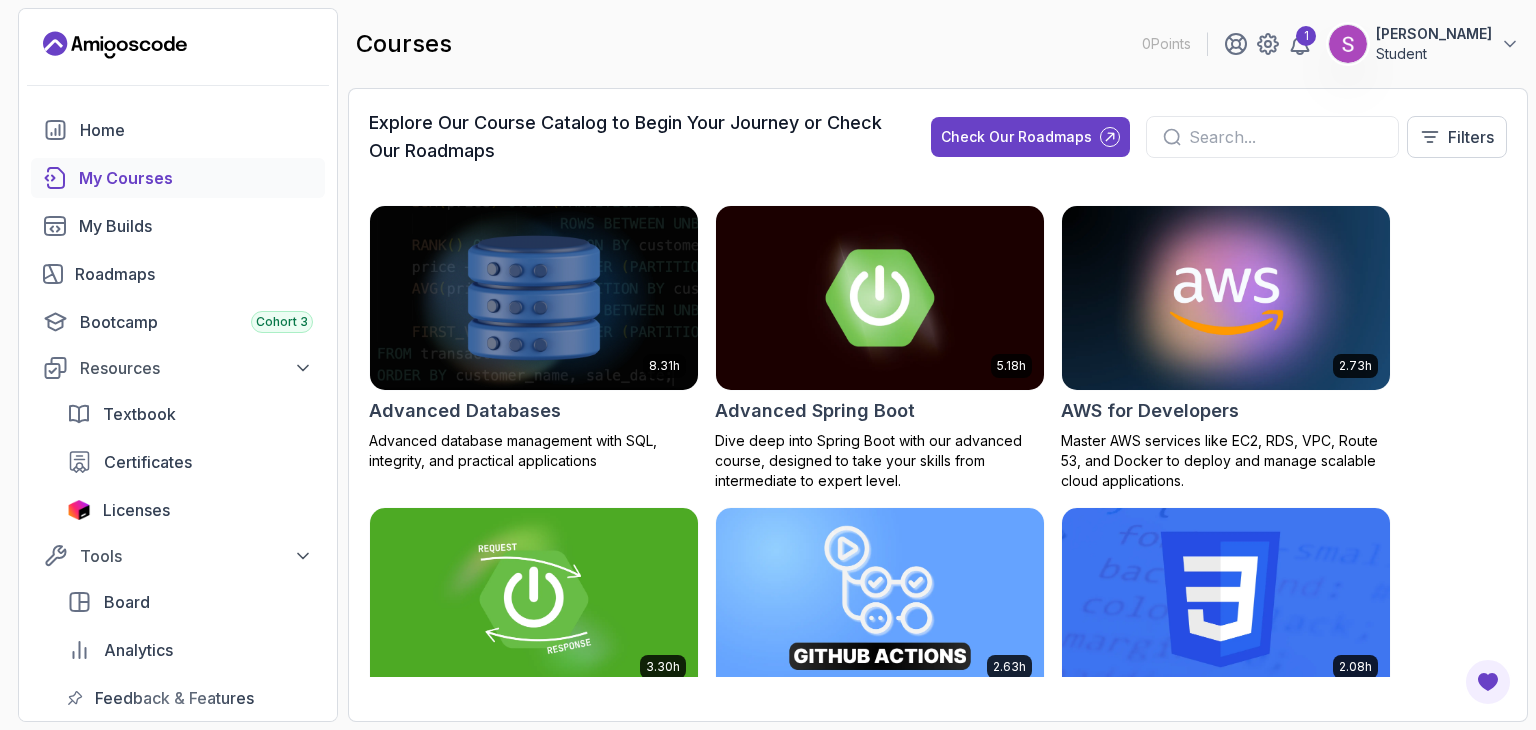 click at bounding box center (1285, 137) 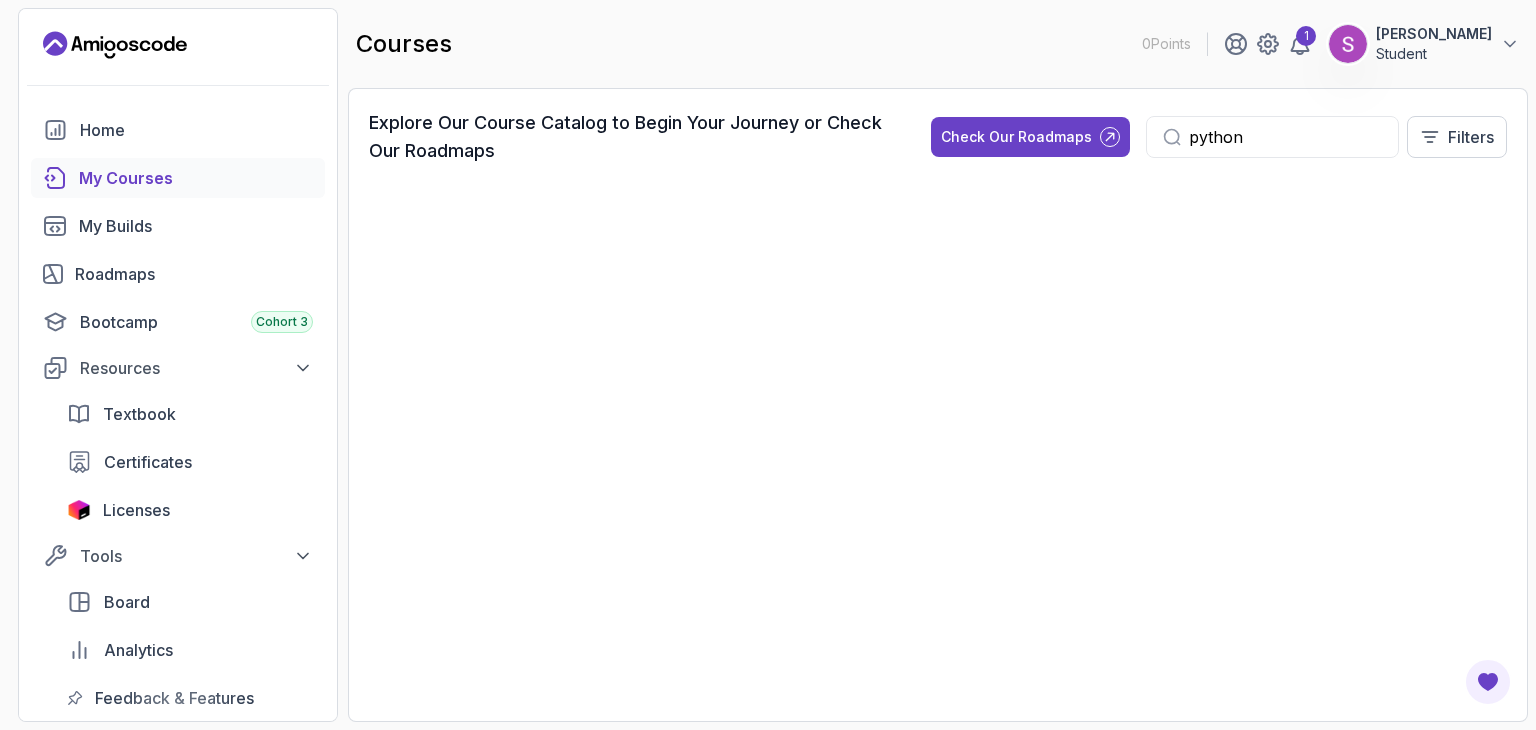 type on "python" 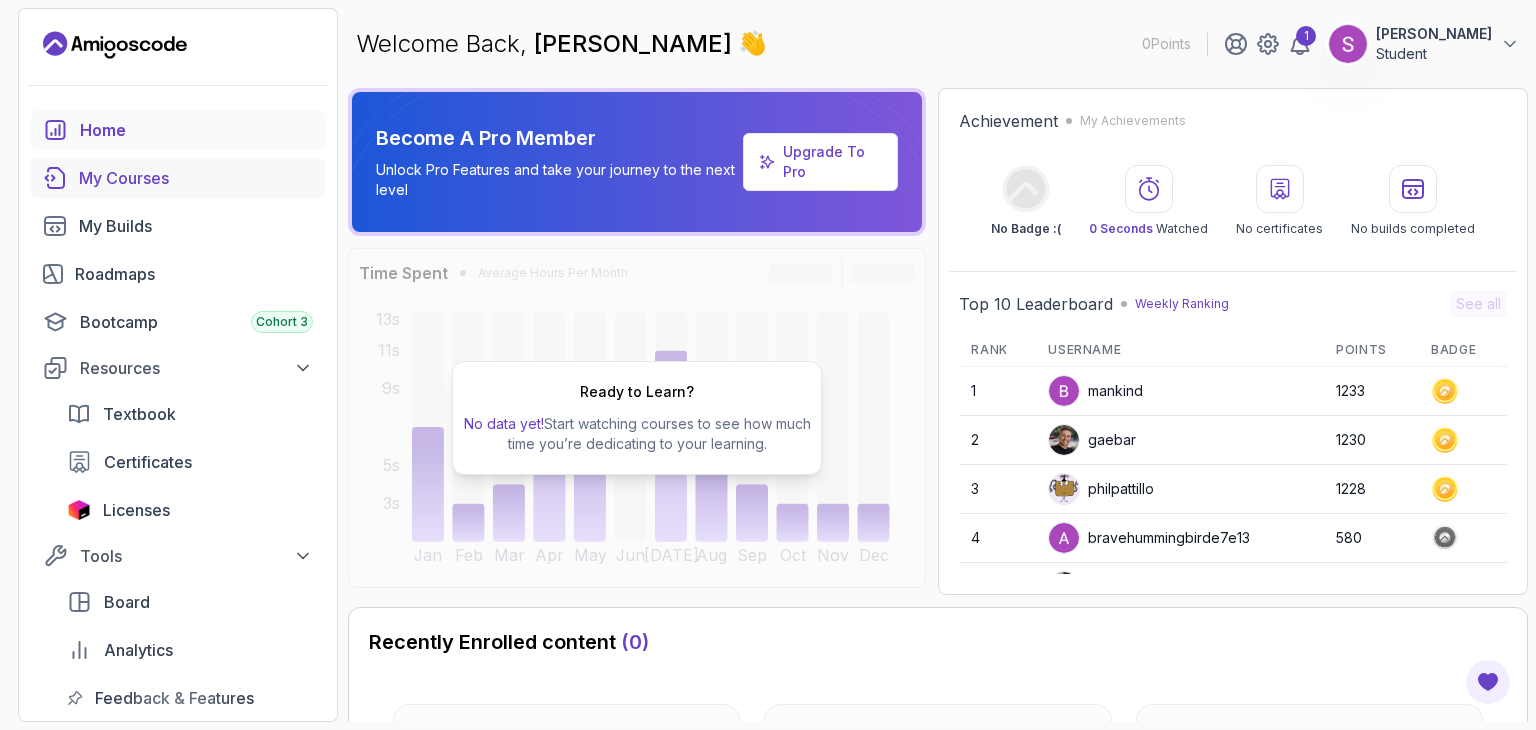 click on "My Courses" at bounding box center (196, 178) 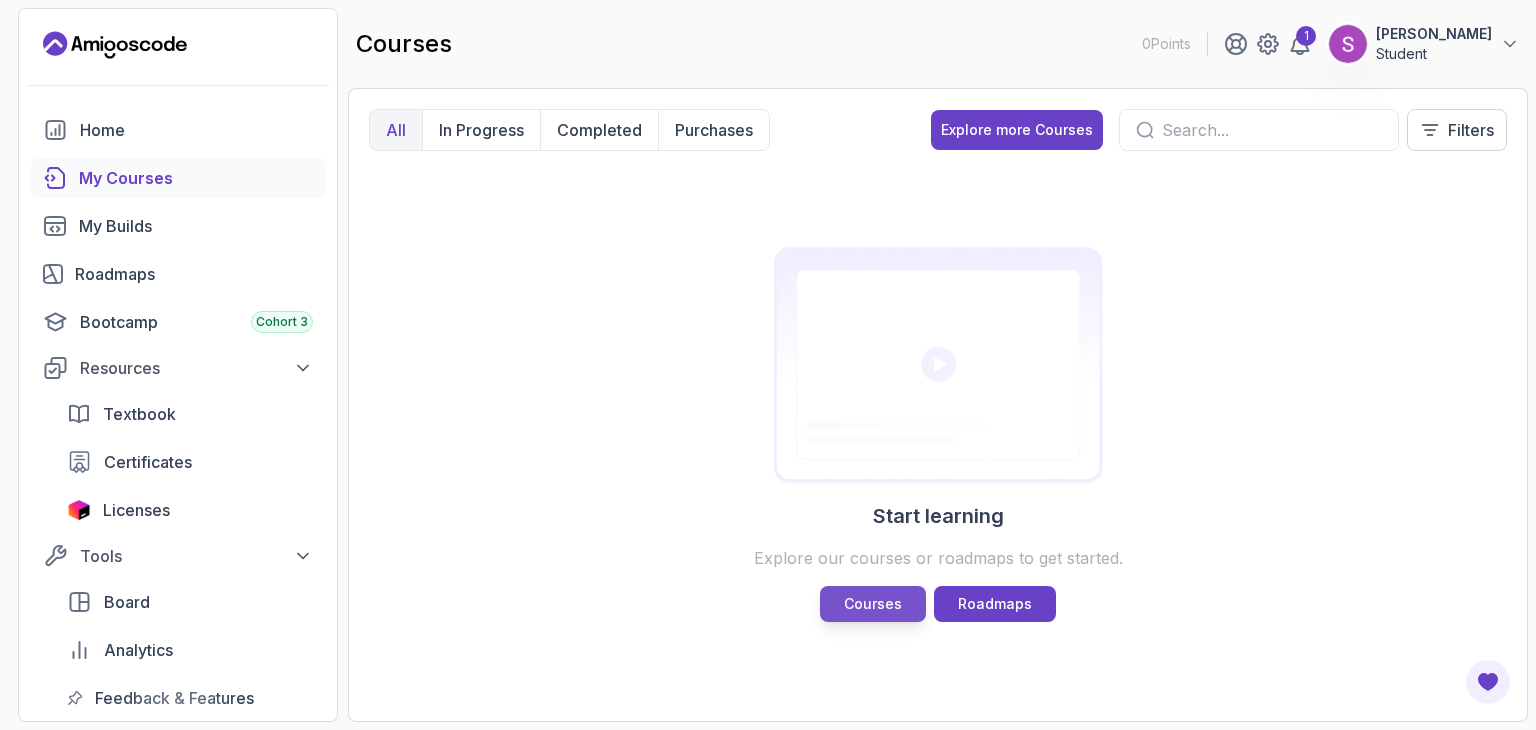 click on "Courses" at bounding box center [873, 604] 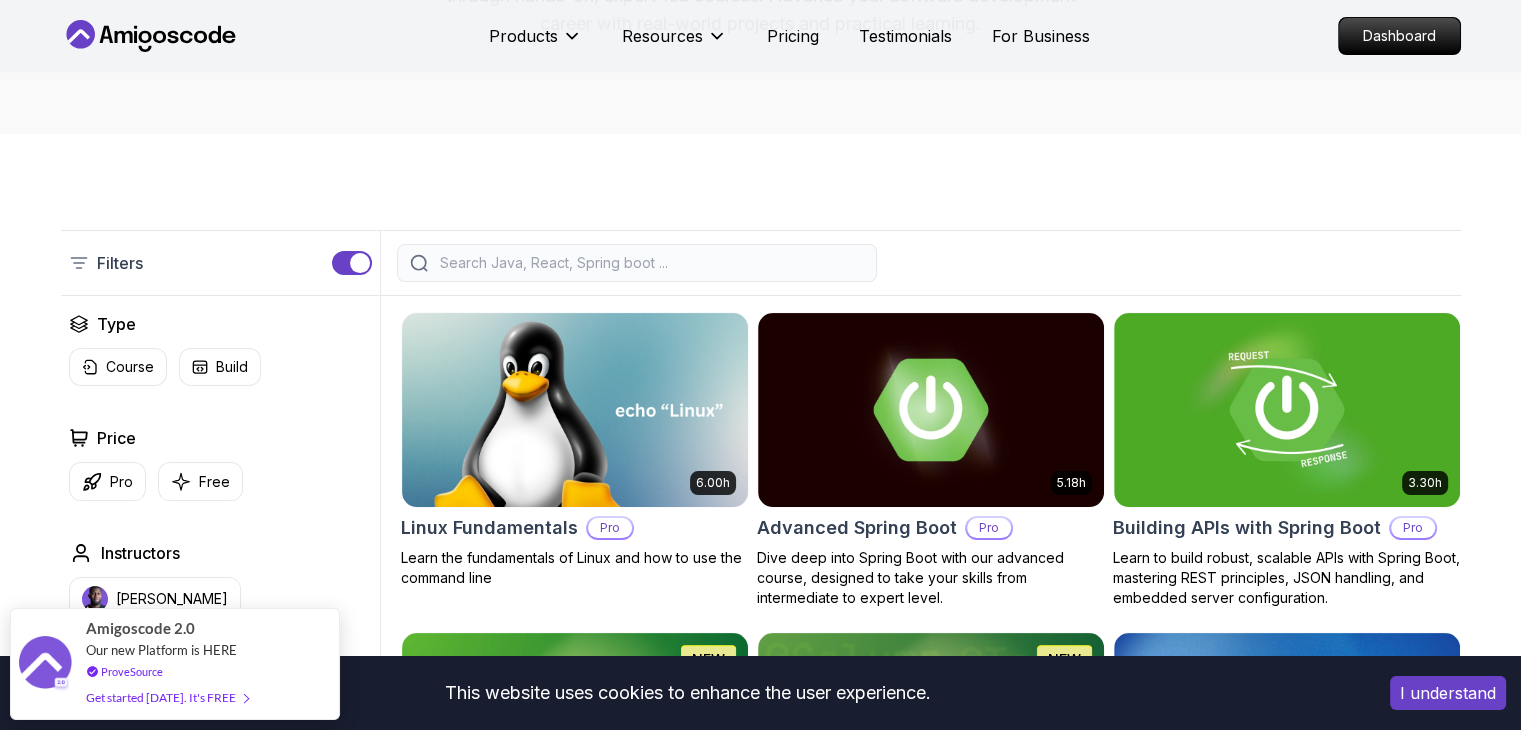 scroll, scrollTop: 342, scrollLeft: 0, axis: vertical 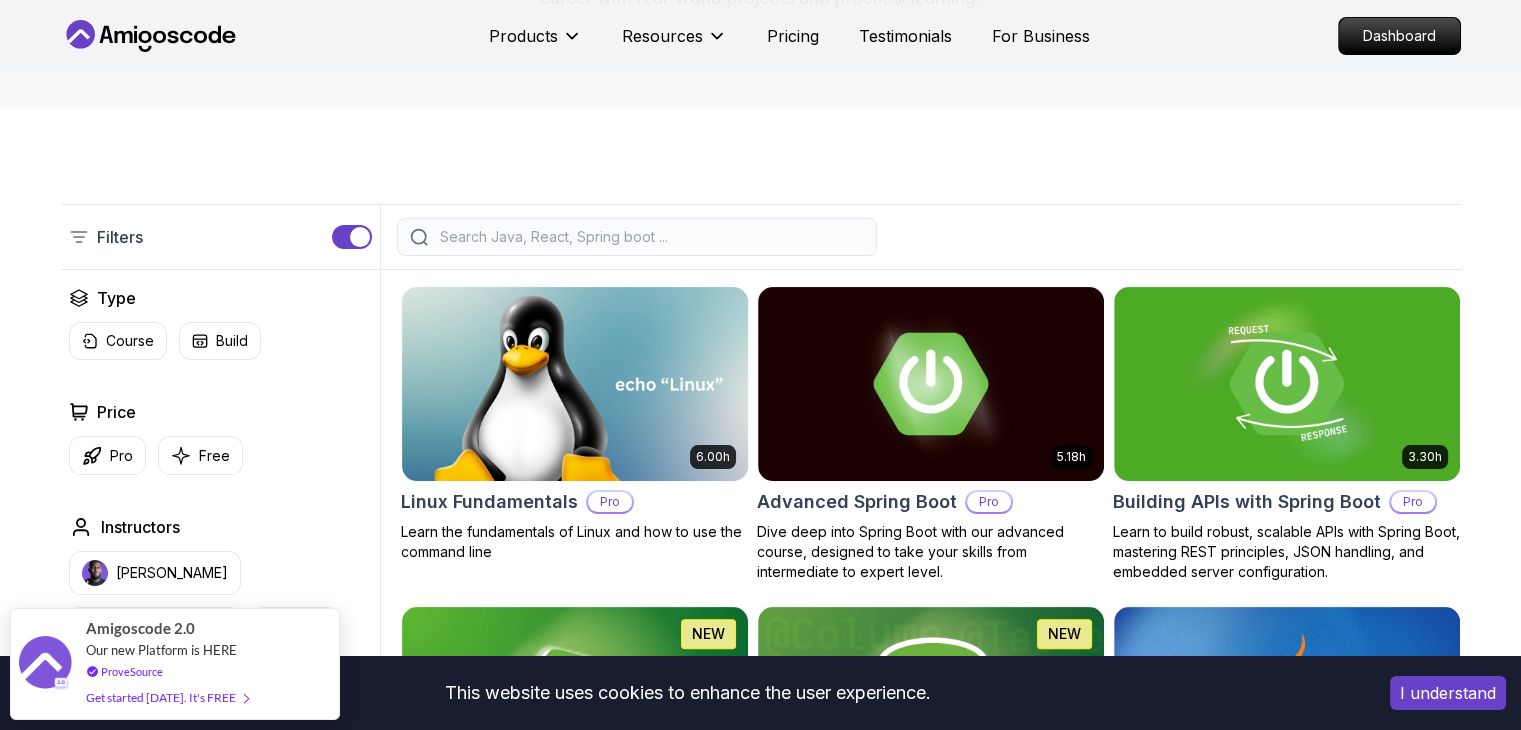 click at bounding box center [650, 237] 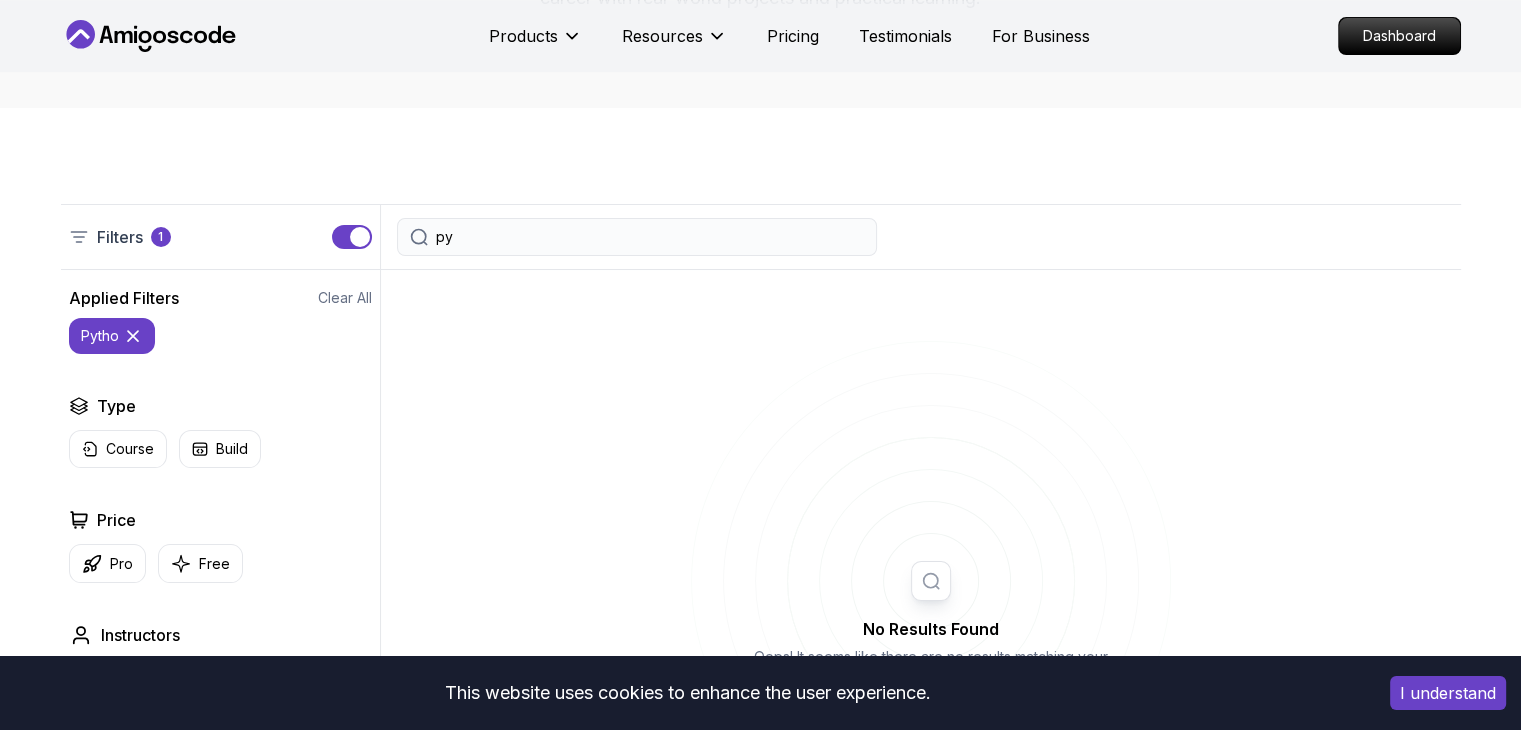 type on "p" 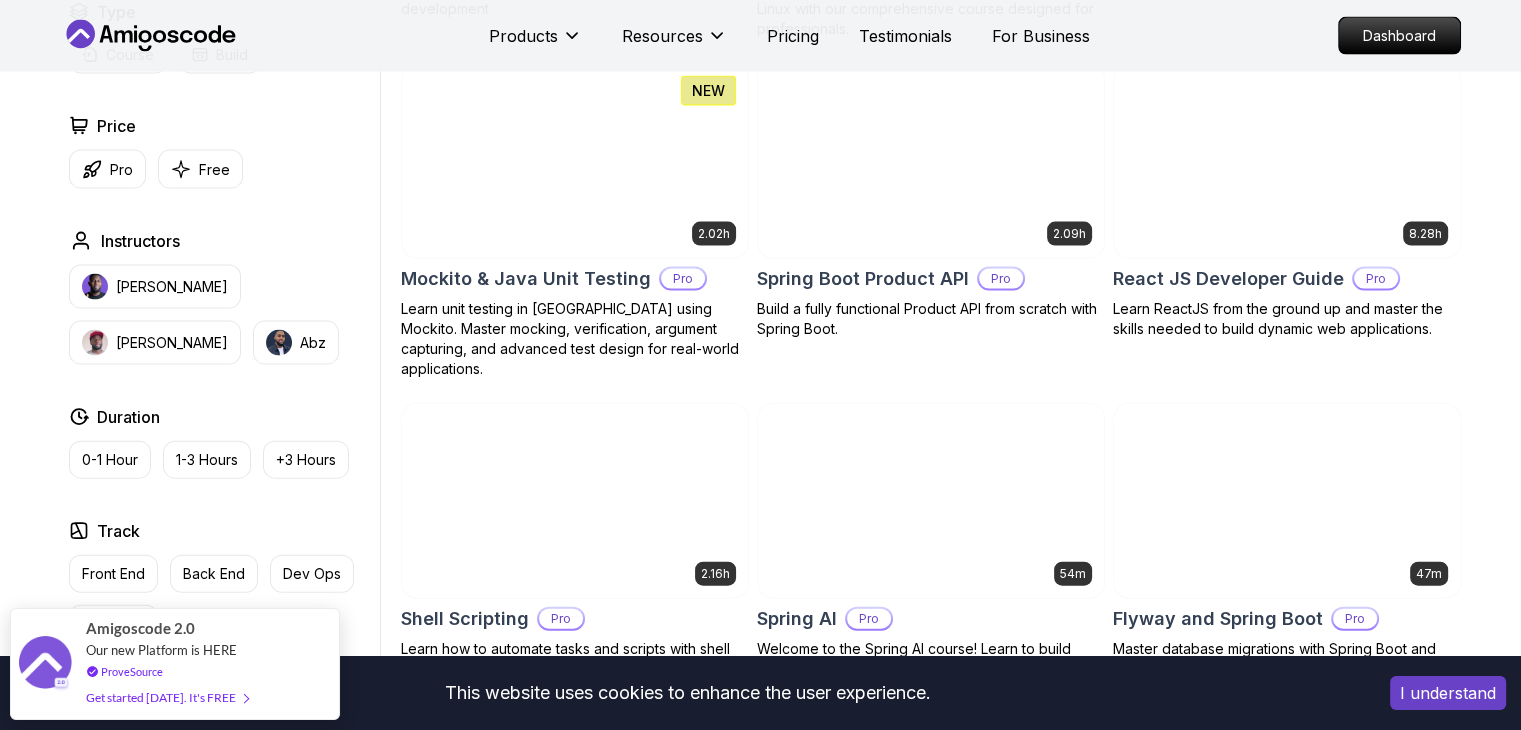 scroll, scrollTop: 4870, scrollLeft: 0, axis: vertical 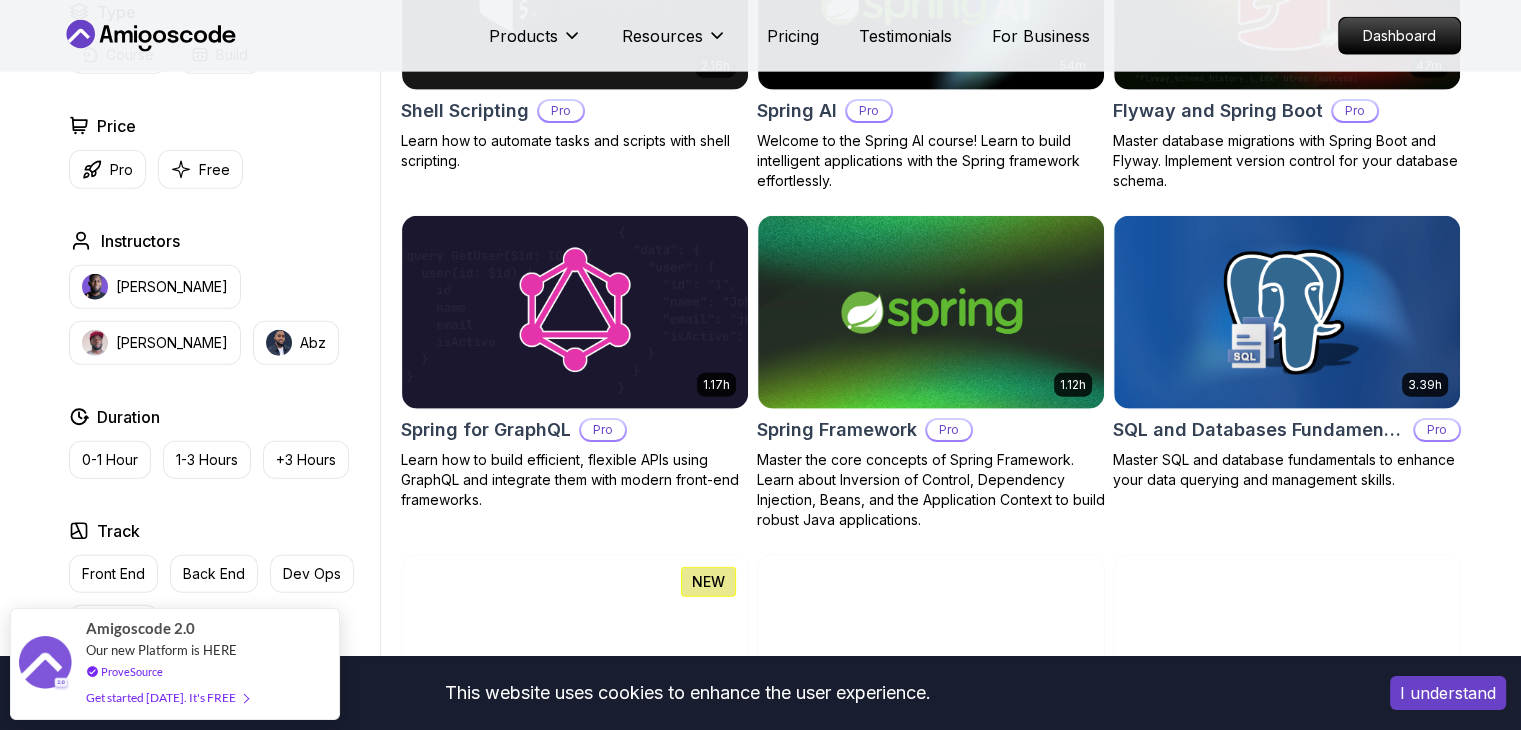 type 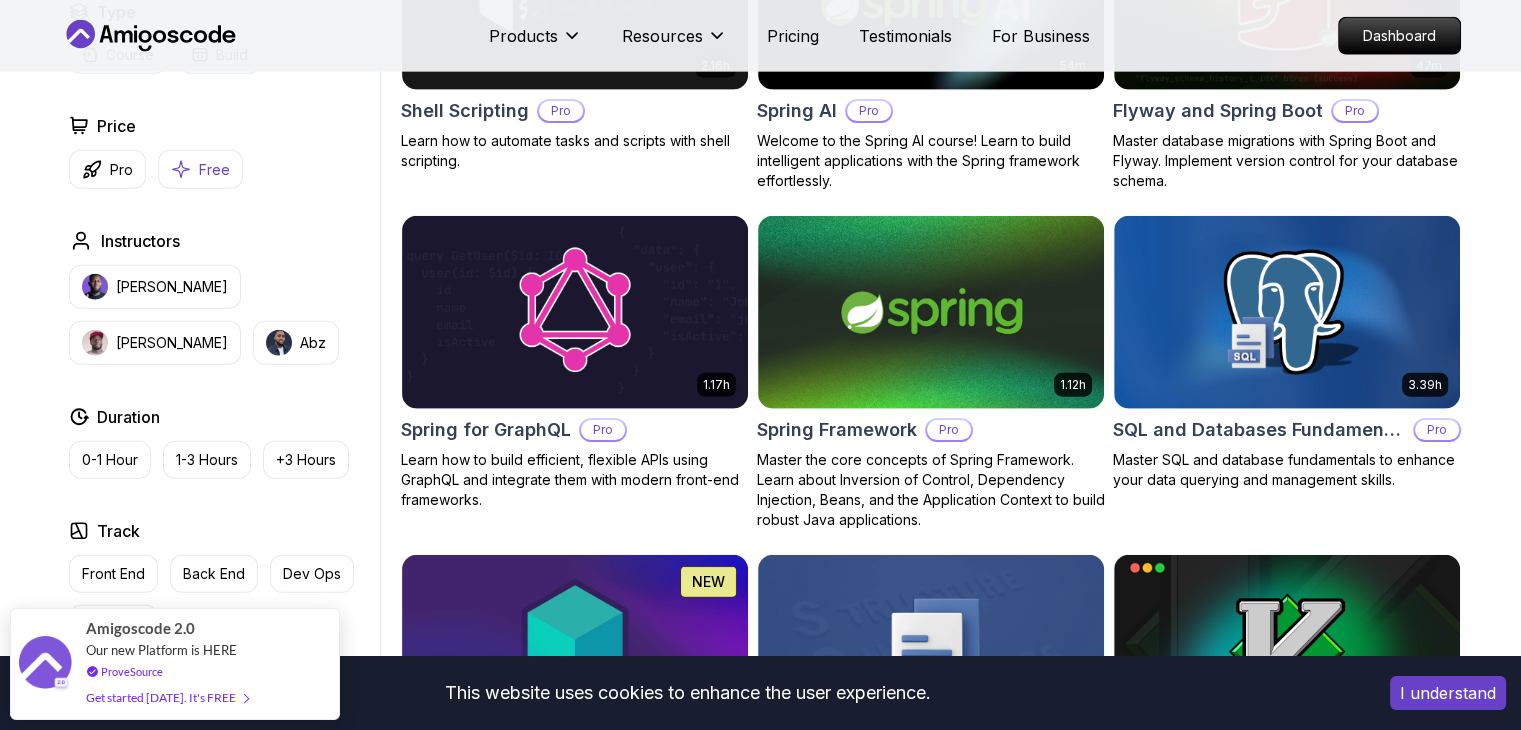 click on "Free" at bounding box center [200, 169] 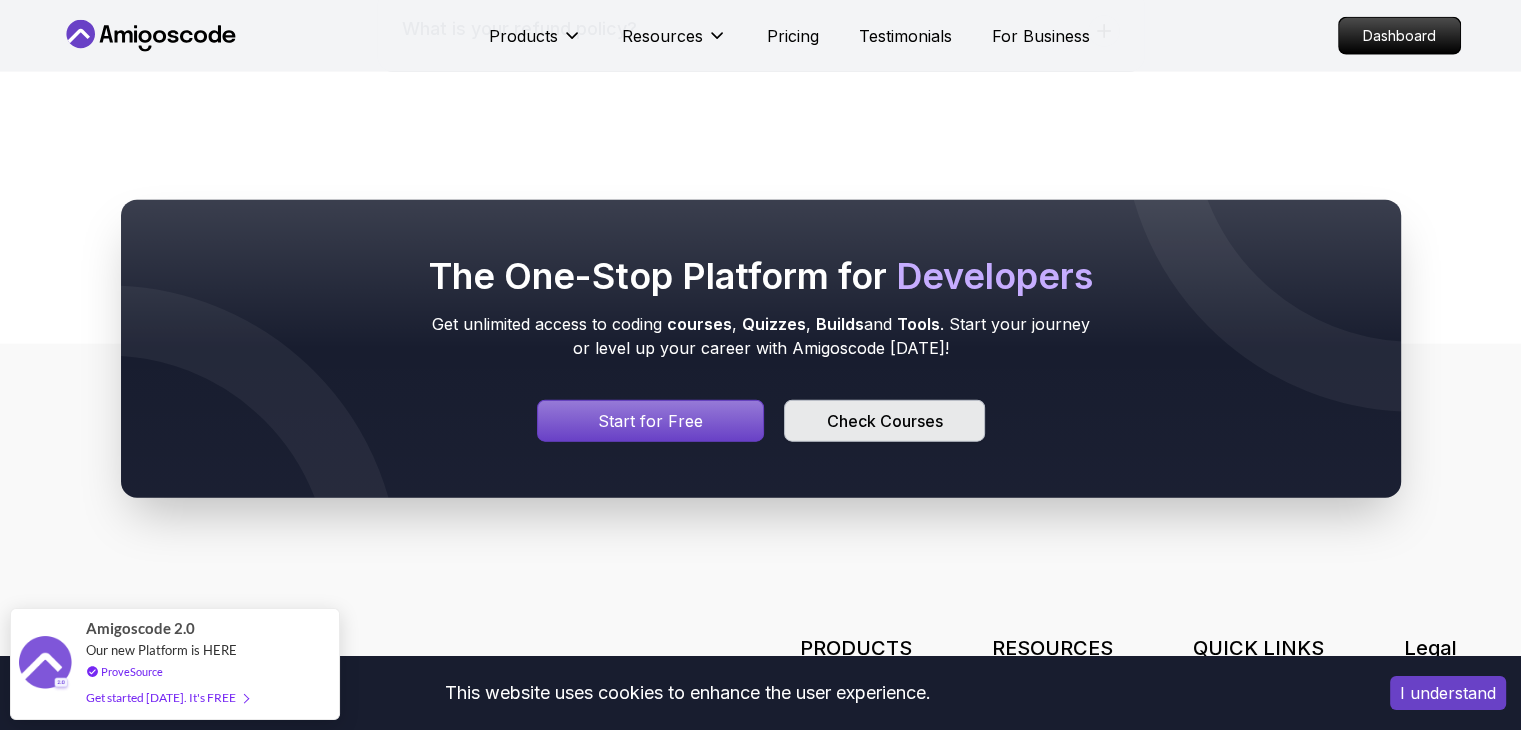 click on "Check Courses" at bounding box center [884, 421] 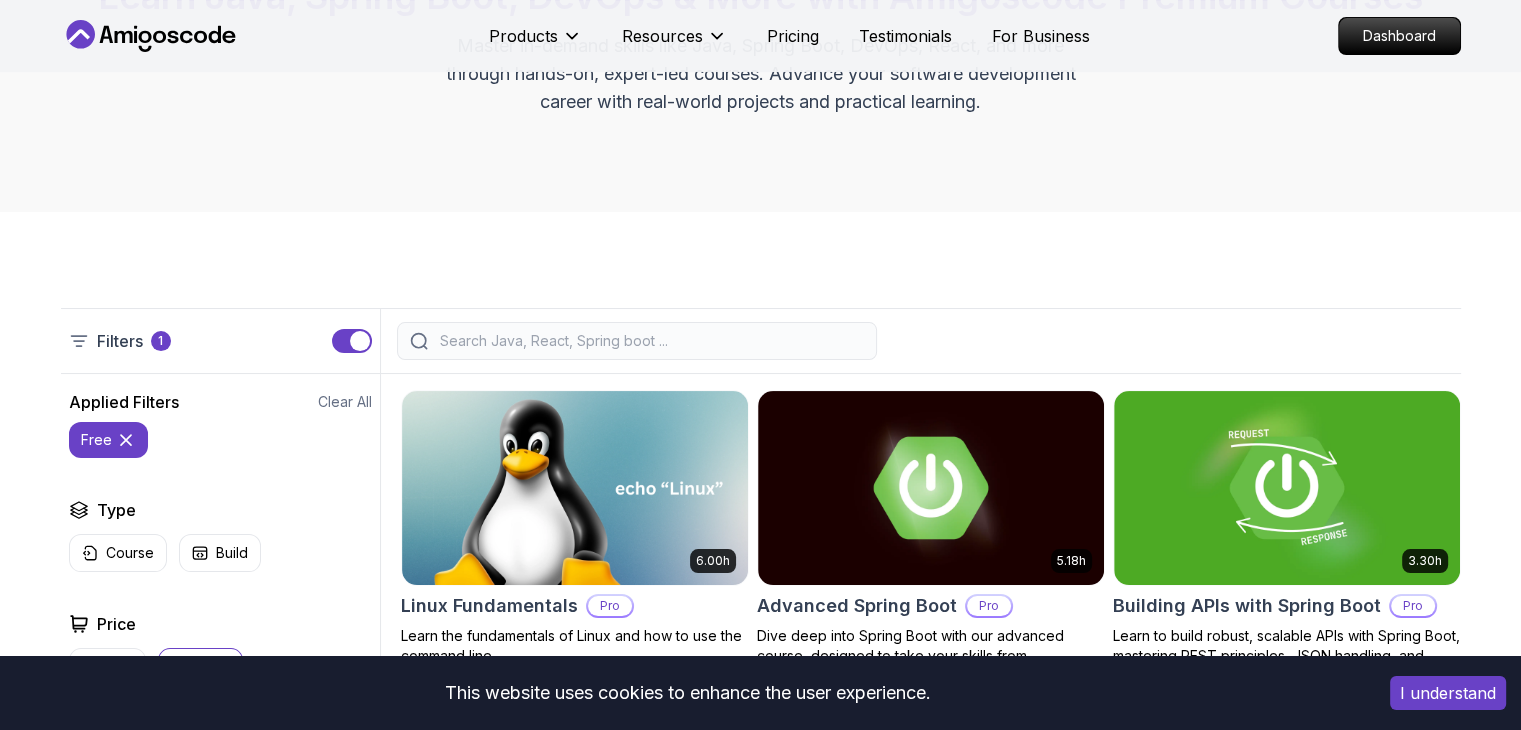 scroll, scrollTop: 0, scrollLeft: 0, axis: both 